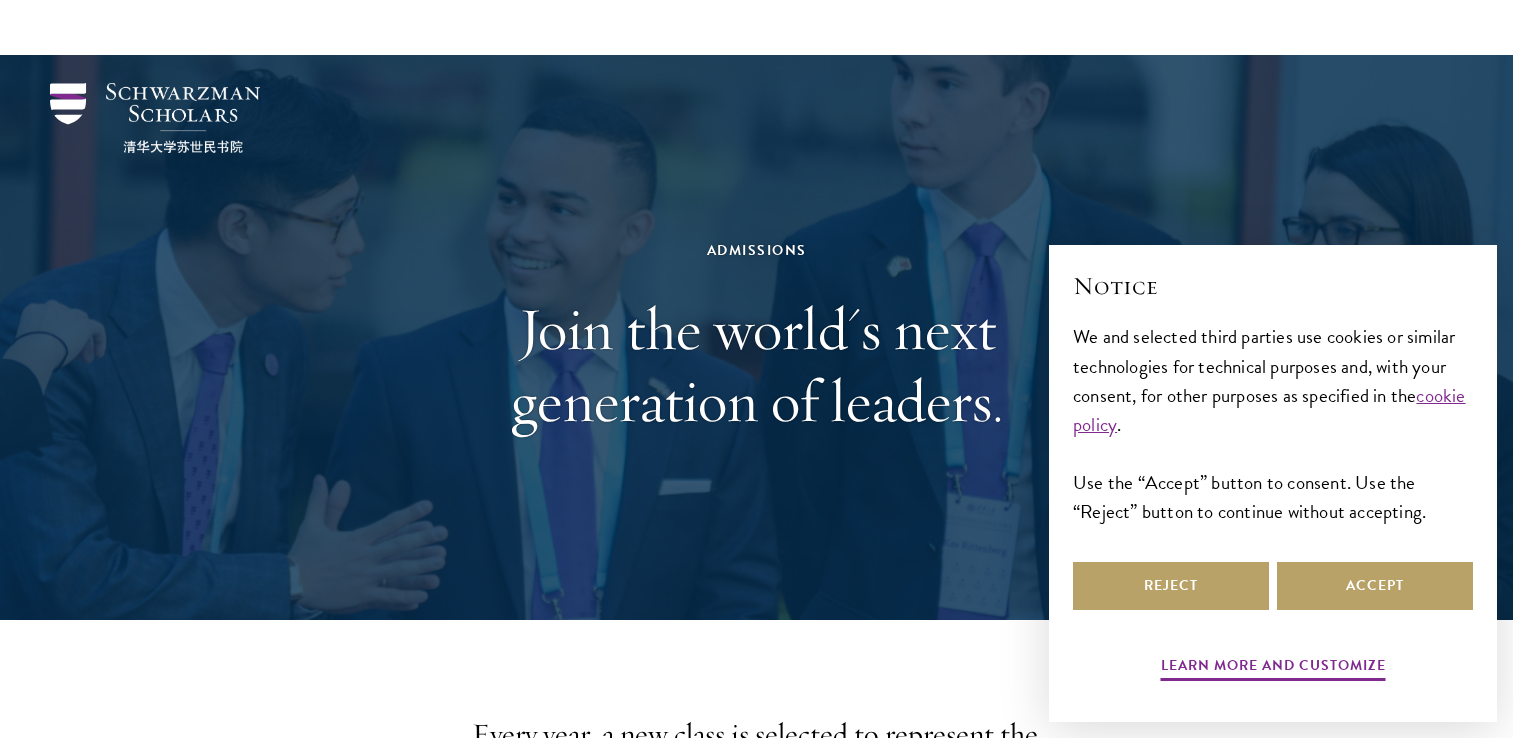 scroll, scrollTop: 400, scrollLeft: 0, axis: vertical 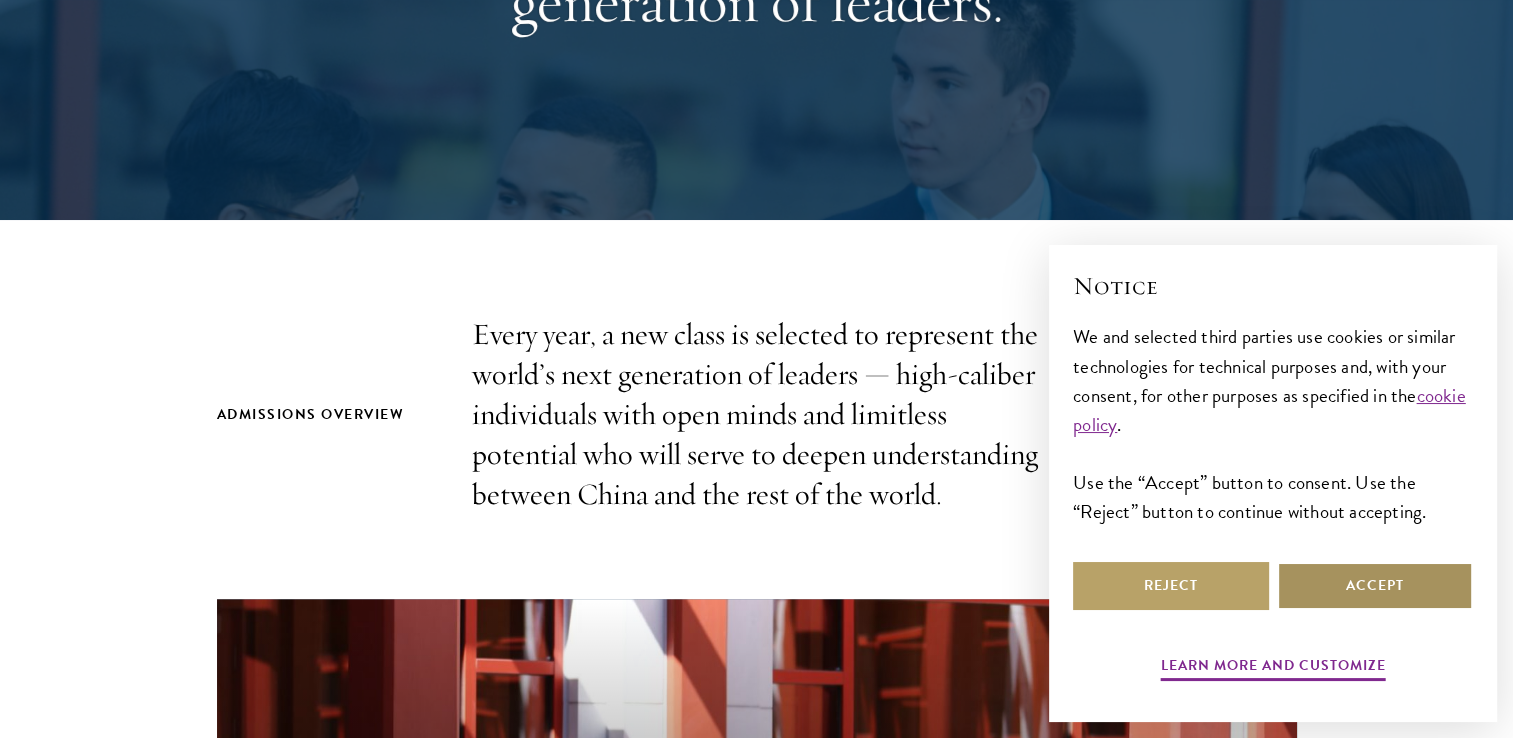 click on "Accept" at bounding box center [1375, 586] 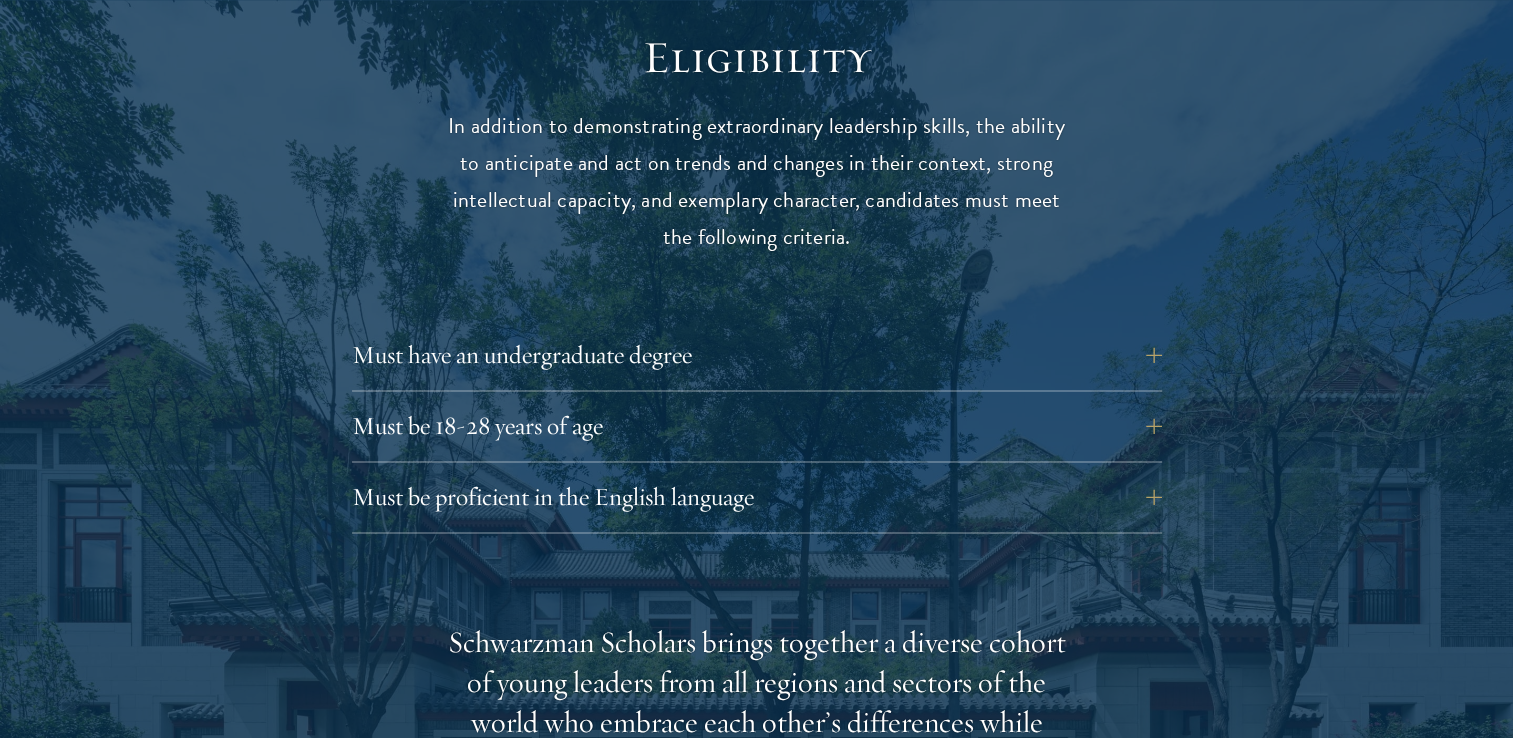 scroll, scrollTop: 2700, scrollLeft: 0, axis: vertical 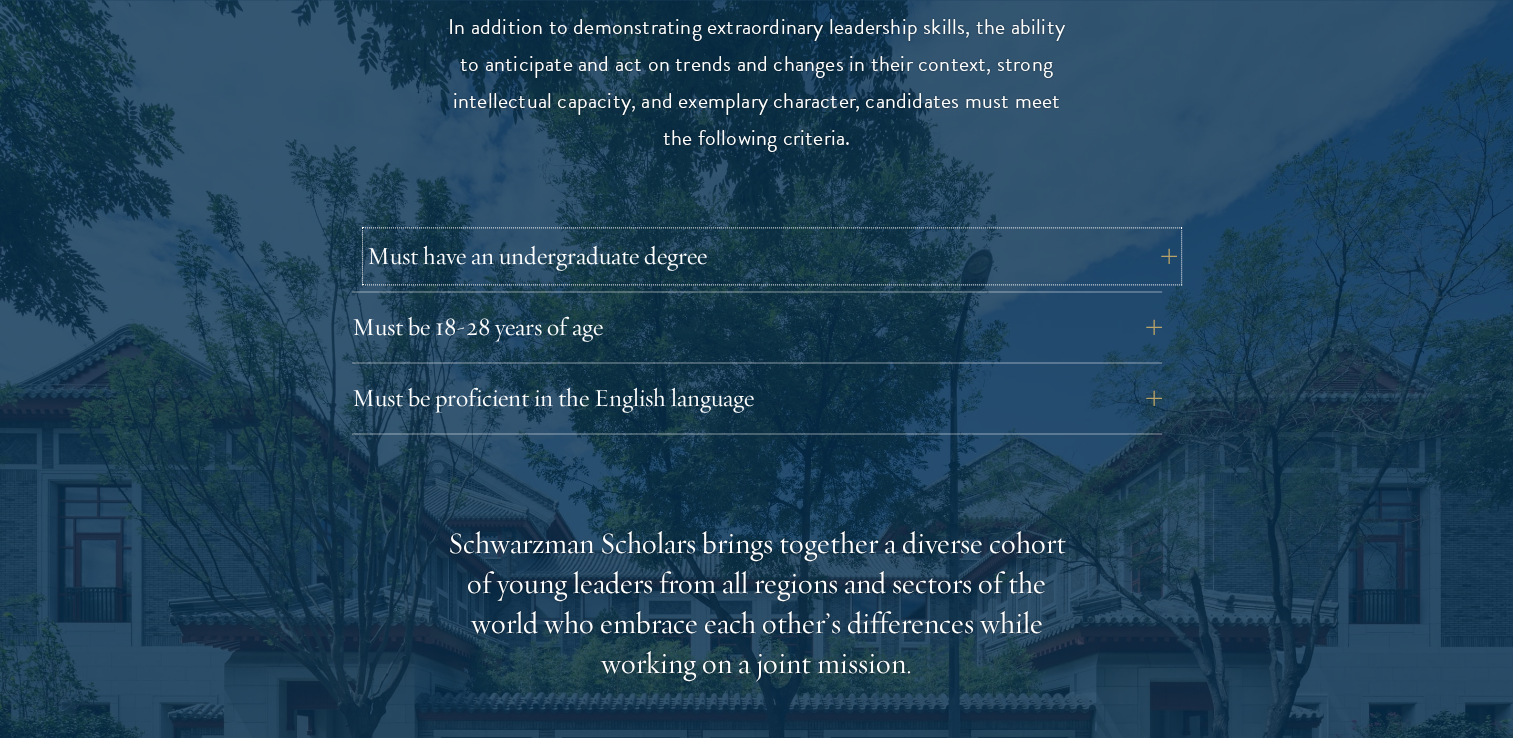 click on "Must have an undergraduate degree" at bounding box center [772, 256] 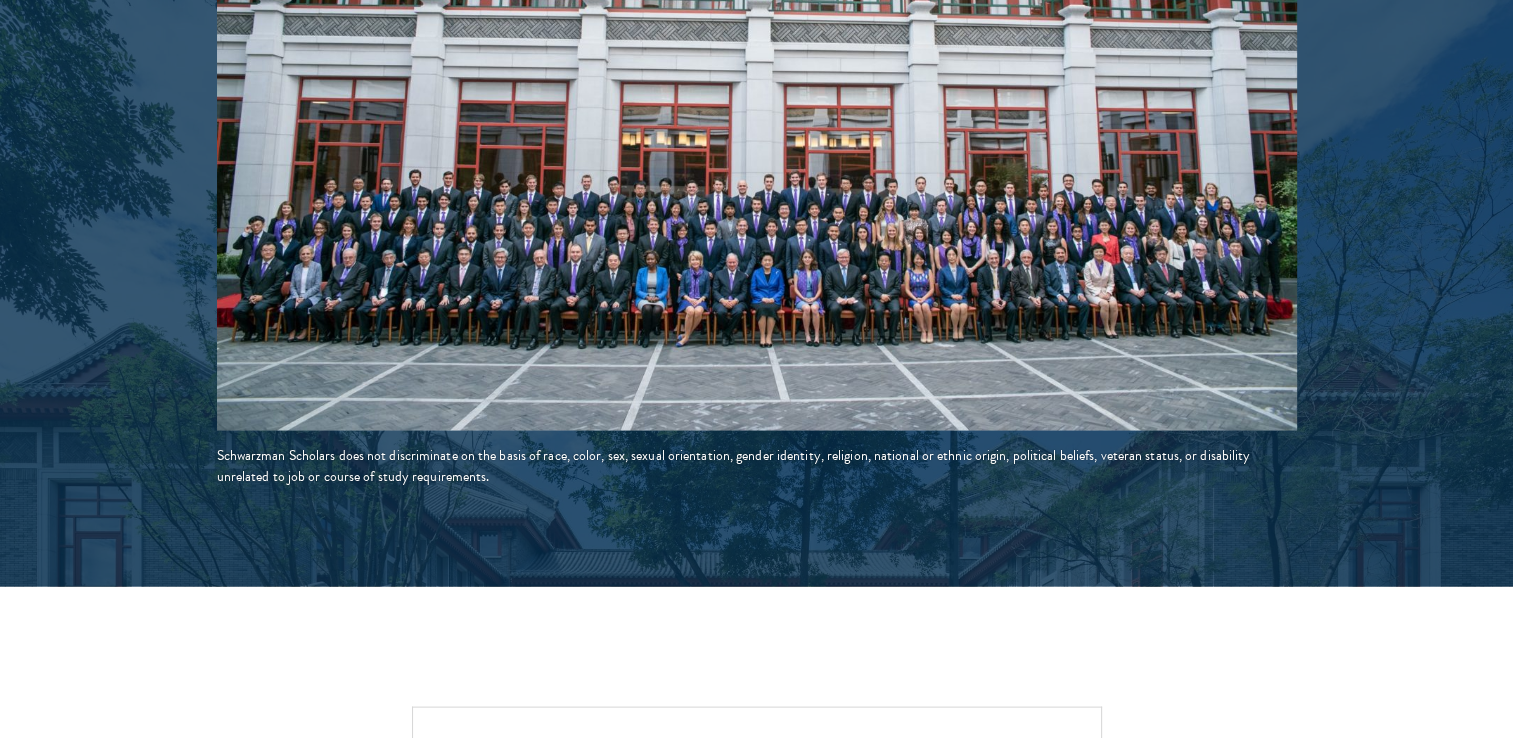 scroll, scrollTop: 4100, scrollLeft: 0, axis: vertical 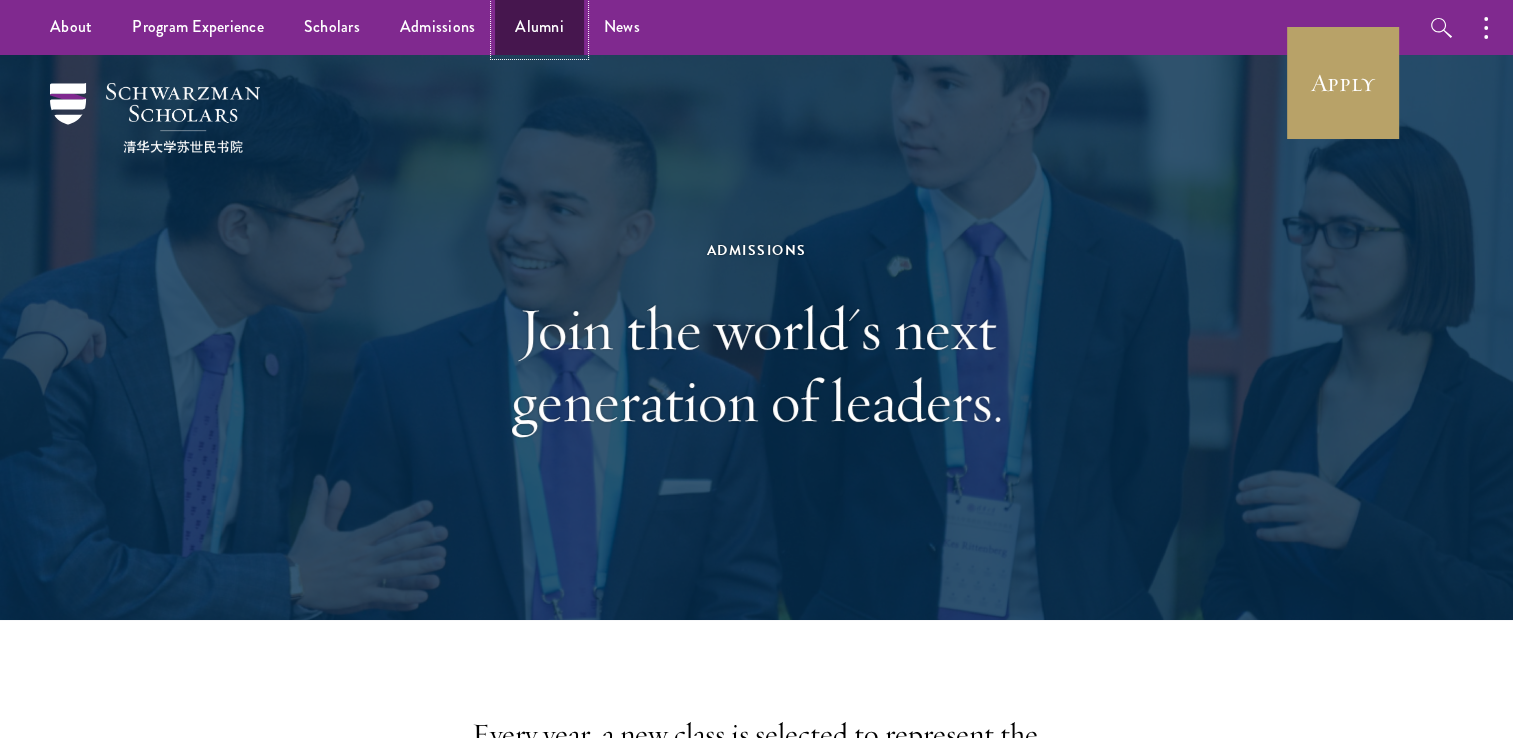 click on "Alumni" at bounding box center (539, 27) 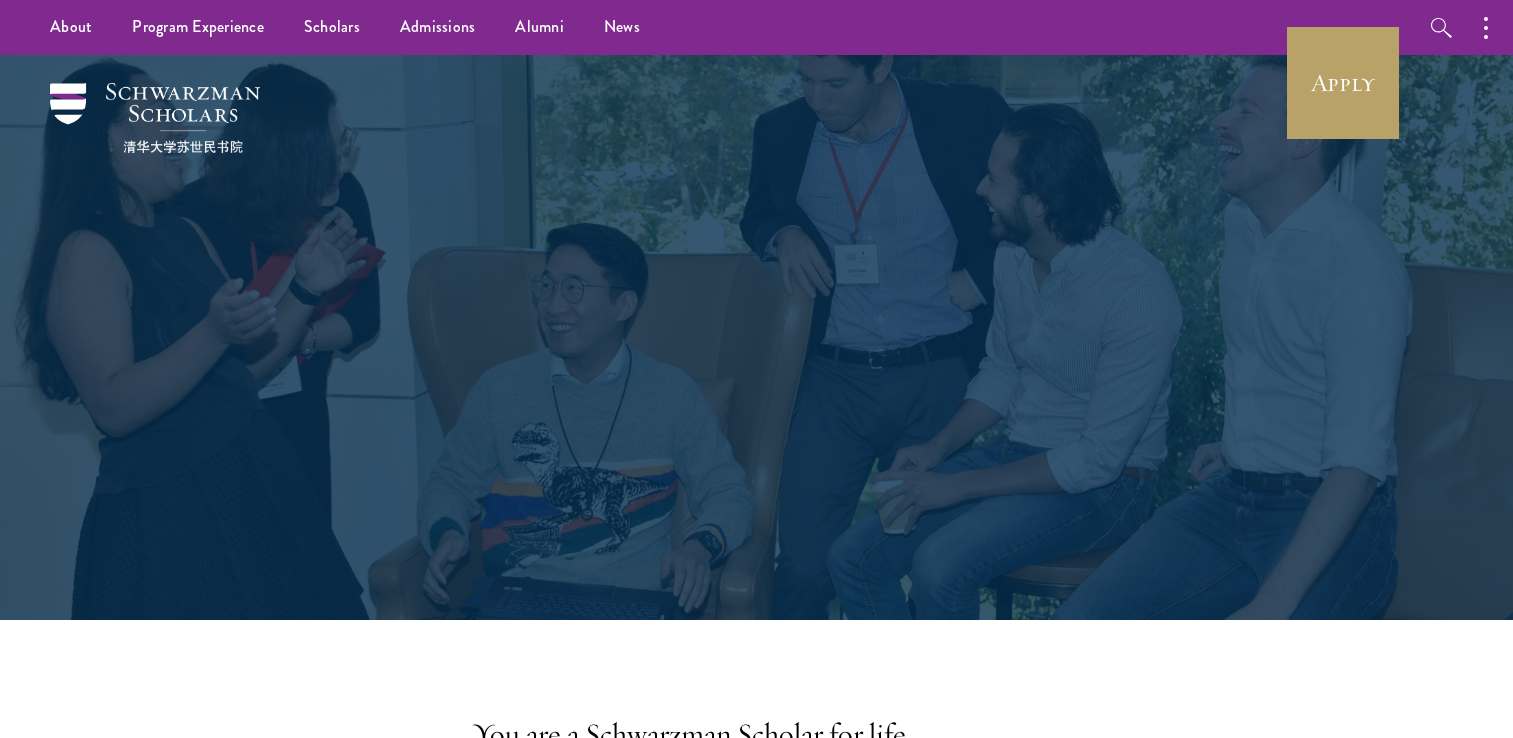 scroll, scrollTop: 0, scrollLeft: 0, axis: both 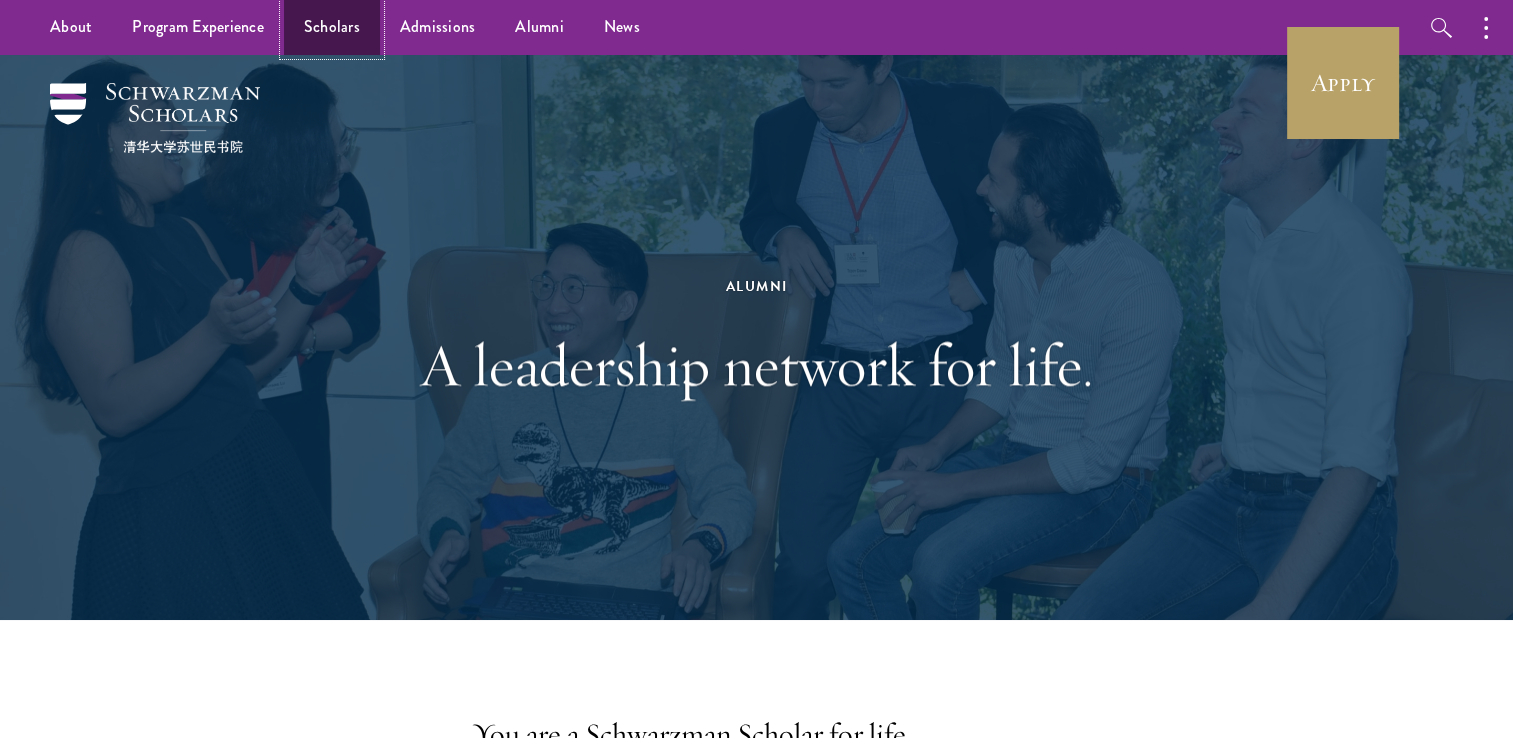 click on "Scholars" at bounding box center [332, 27] 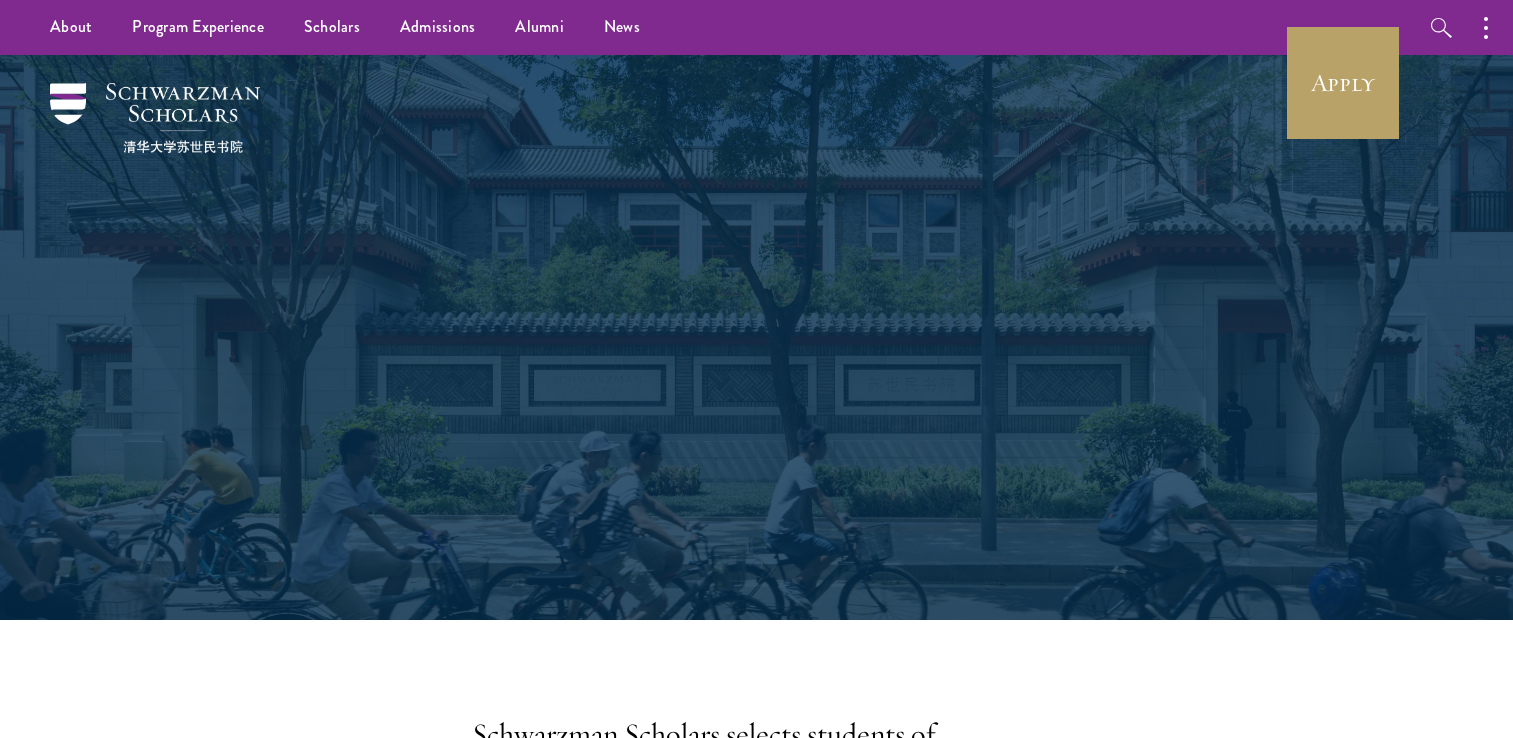 scroll, scrollTop: 0, scrollLeft: 0, axis: both 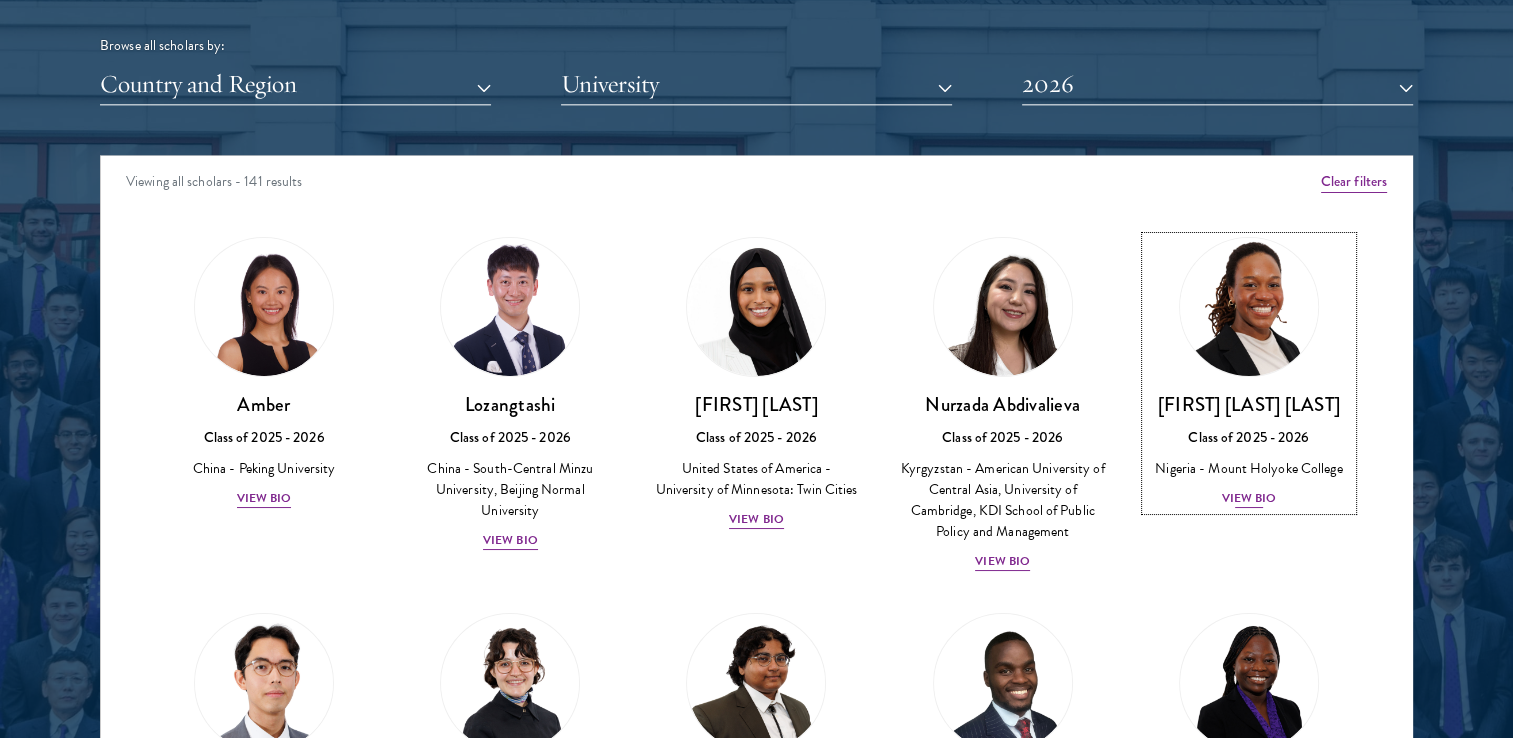 click on "View Bio" at bounding box center [1248, 498] 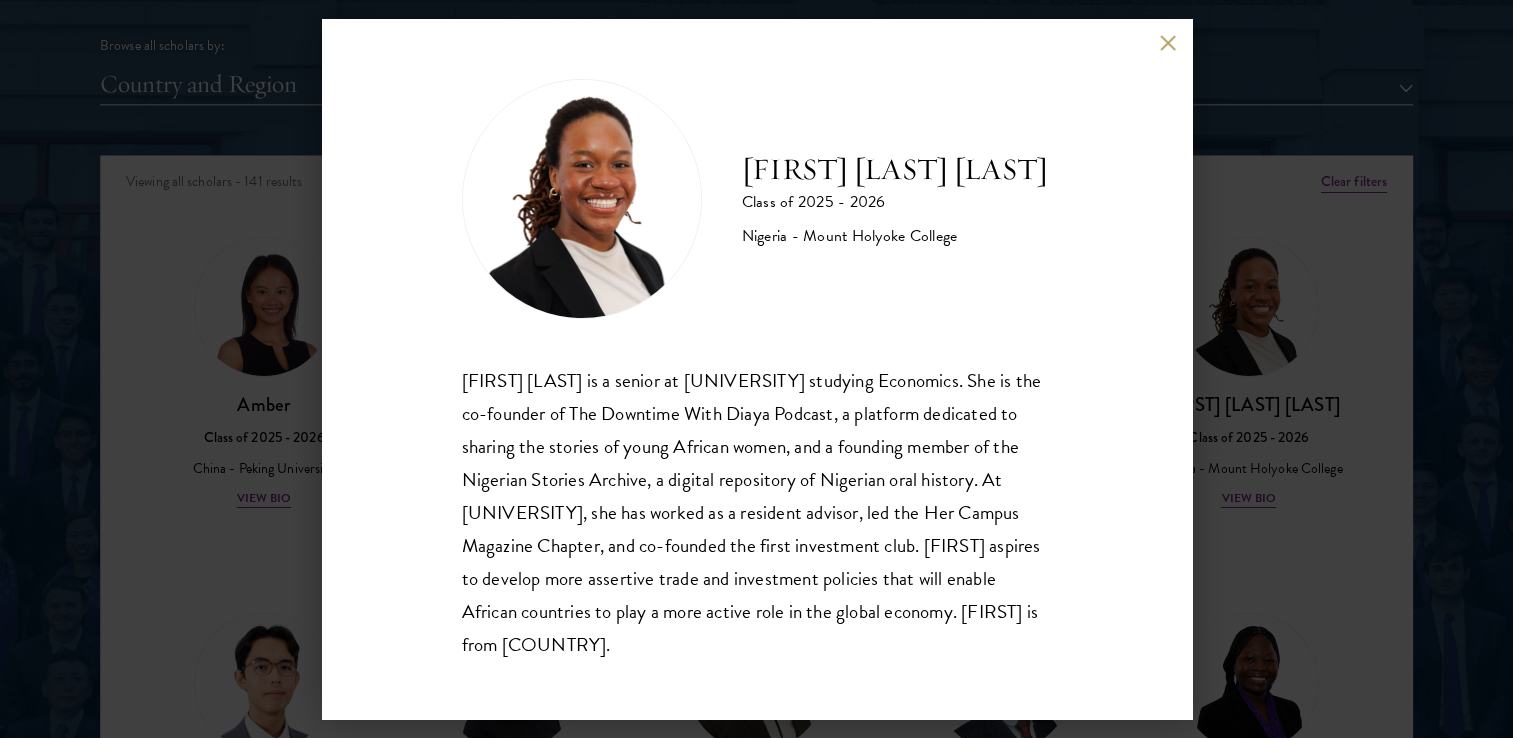 scroll, scrollTop: 2, scrollLeft: 0, axis: vertical 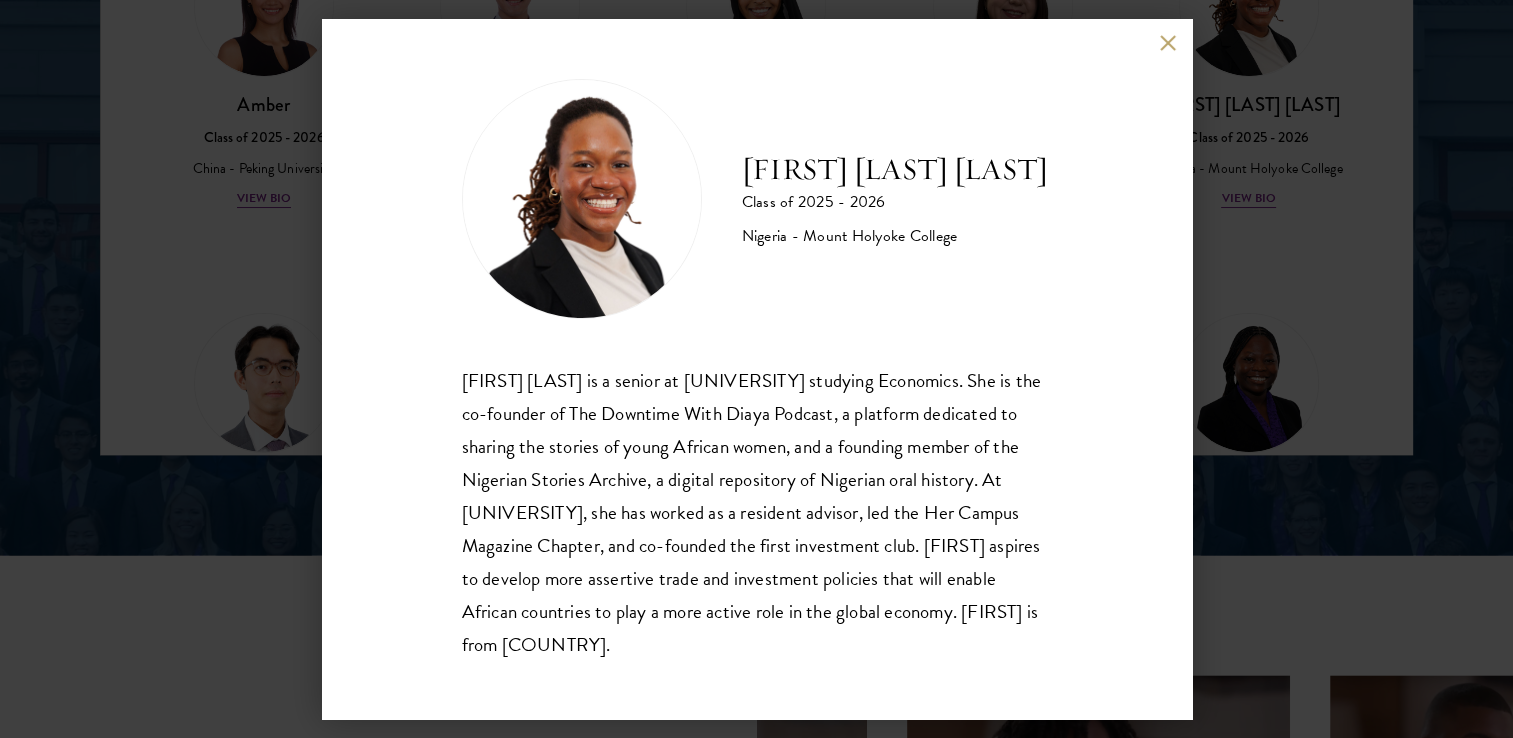 click at bounding box center [1168, 42] 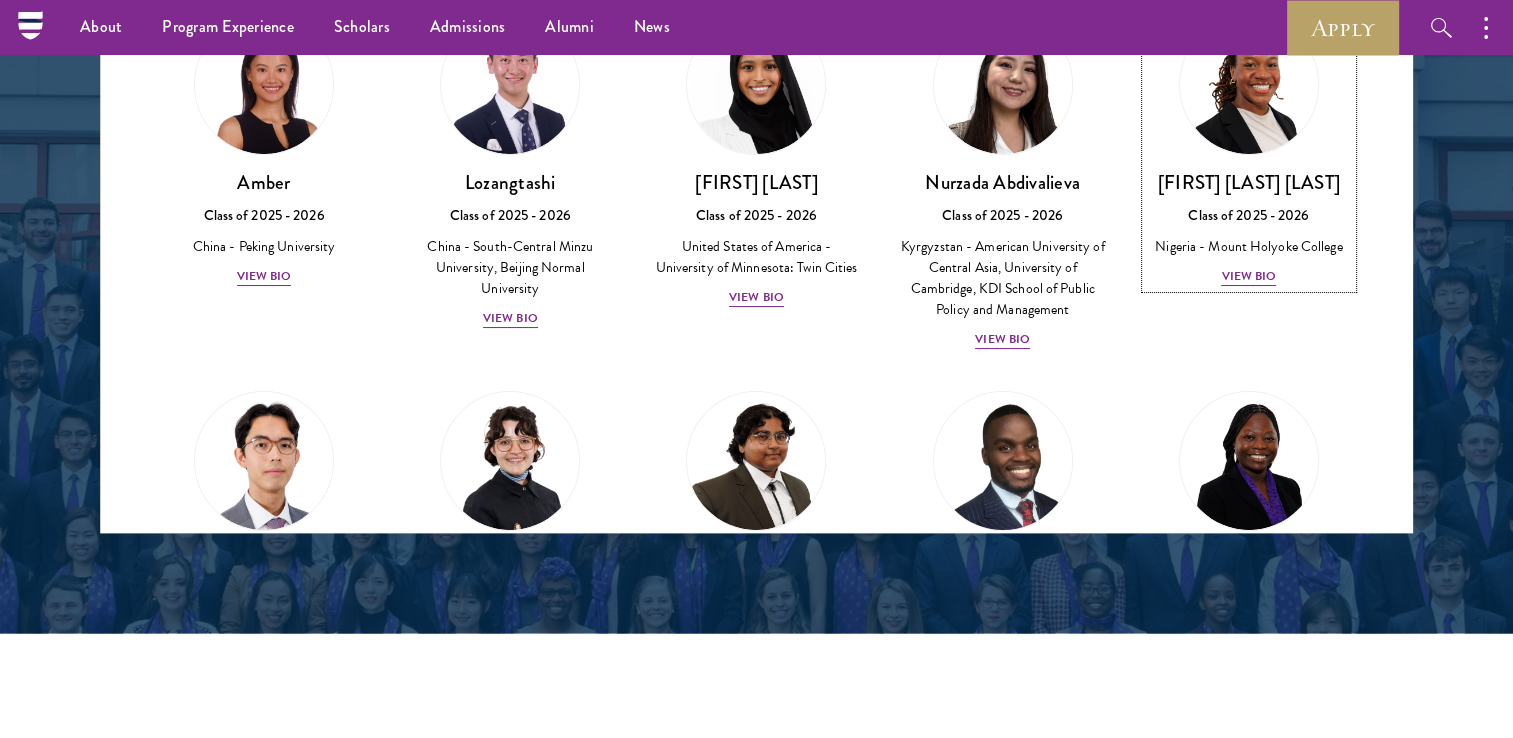scroll, scrollTop: 2636, scrollLeft: 0, axis: vertical 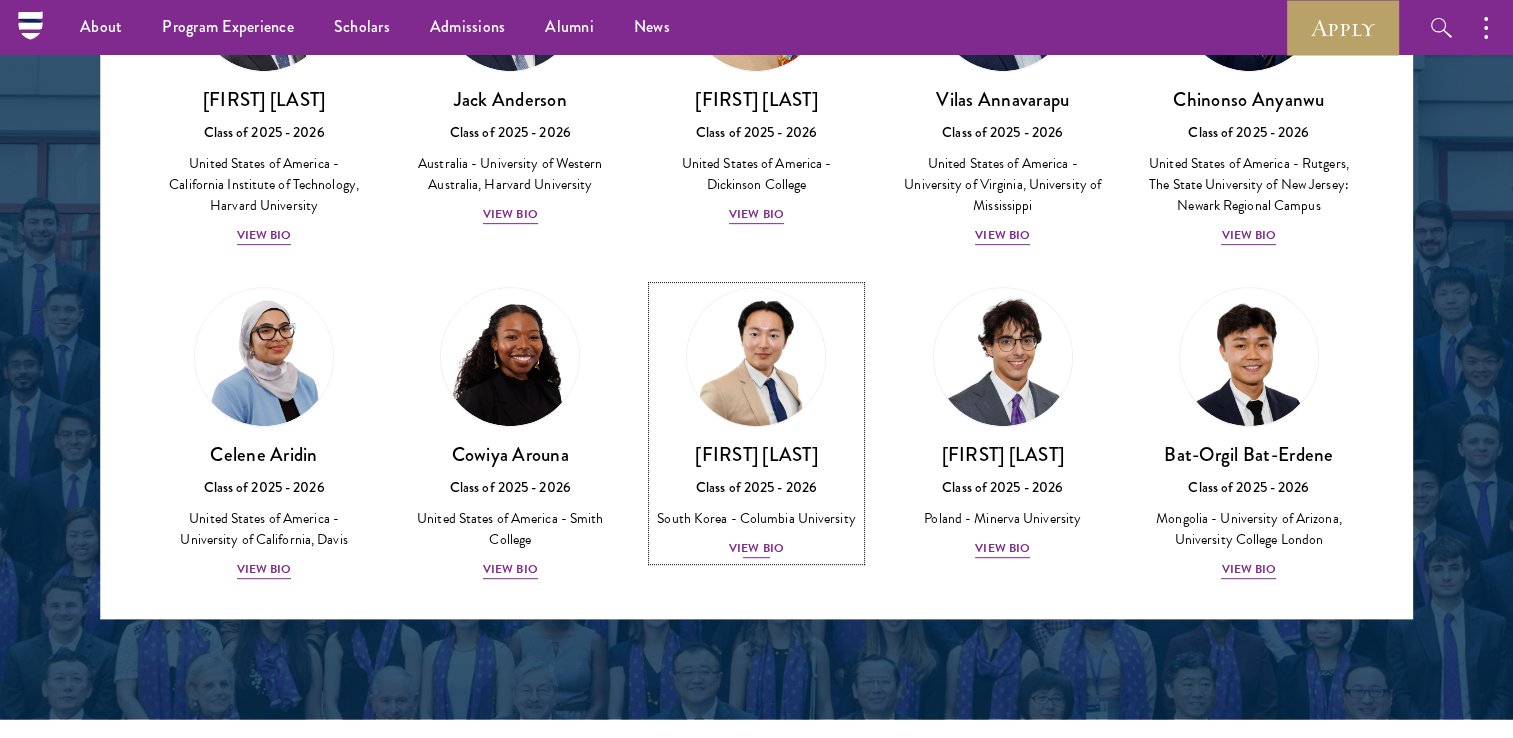 click on "View Bio" at bounding box center [756, 548] 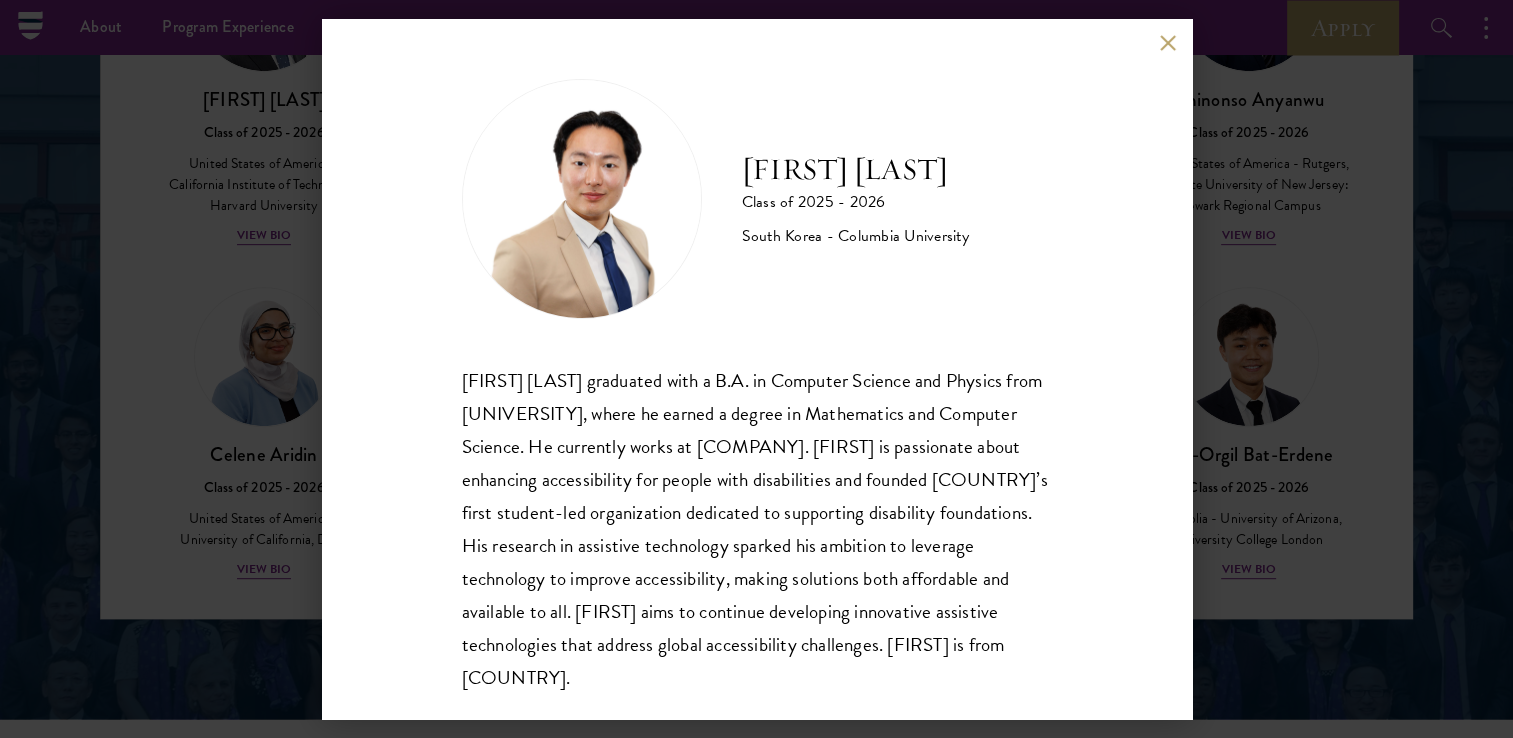 click on "[FIRST] [LAST]
Class of 2025 - 2026
[COUNTRY] - [UNIVERSITY]
[FIRST] [LAST] graduated with a B.A. in Computer Science and Physics from [UNIVERSITY] and is pursuing an M.S. in Computer Science, focusing on Machine Learning. He co-founded Youth for Privacy, advocating for youth privacy rights globally, and has spoken at UN forums on privacy regulations. As president of [UNIVERSITY]'s Student Council, he led efforts against restrictive immigration policies. A software engineer at [COMPANY], [FIRST] has also worked on disarmament initiatives with the UN. A veteran of the [COUNTRY] Army, he aims to leverage his experience in technology and policy to advance inclusive digital governance. [FIRST] is from [COUNTRY]." at bounding box center [757, 369] 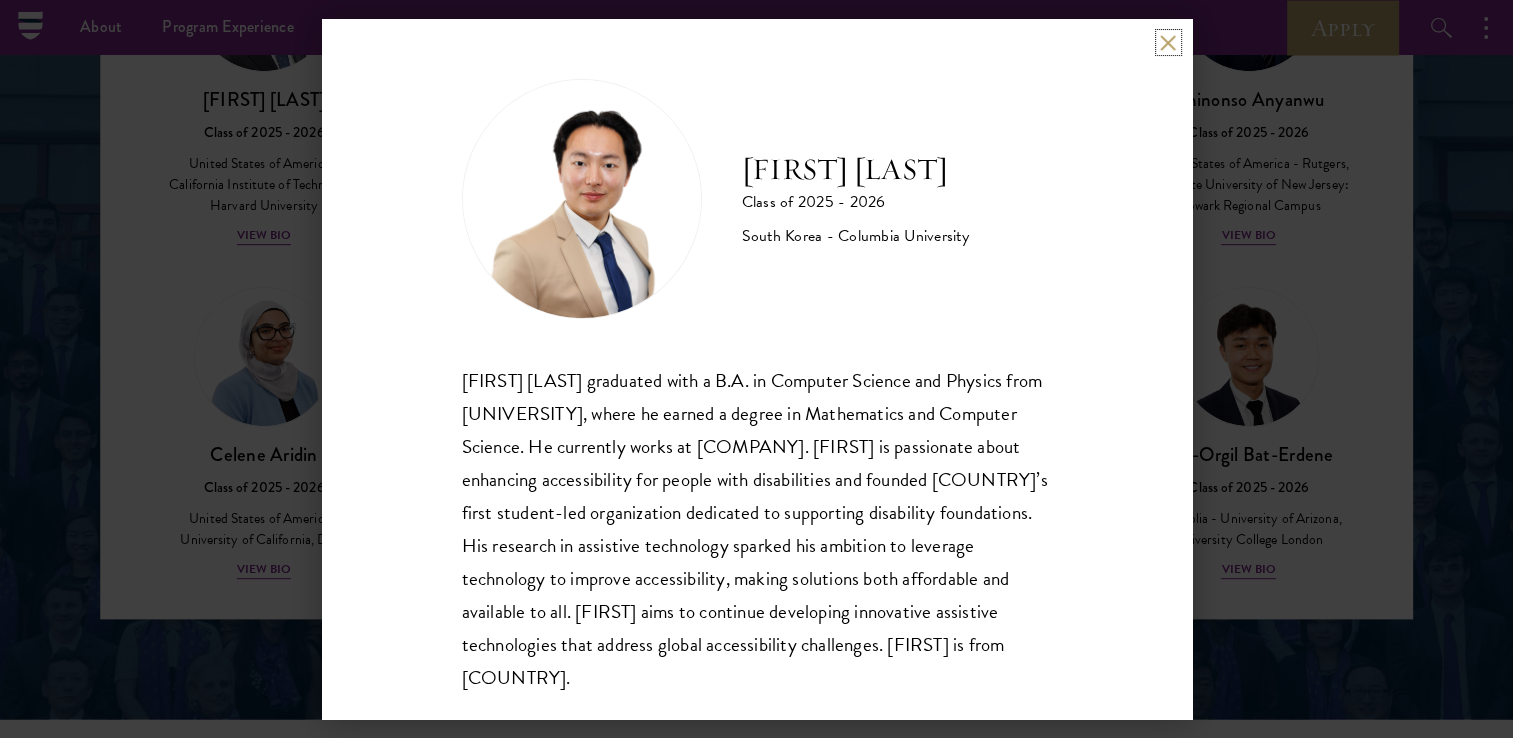 click at bounding box center [1168, 42] 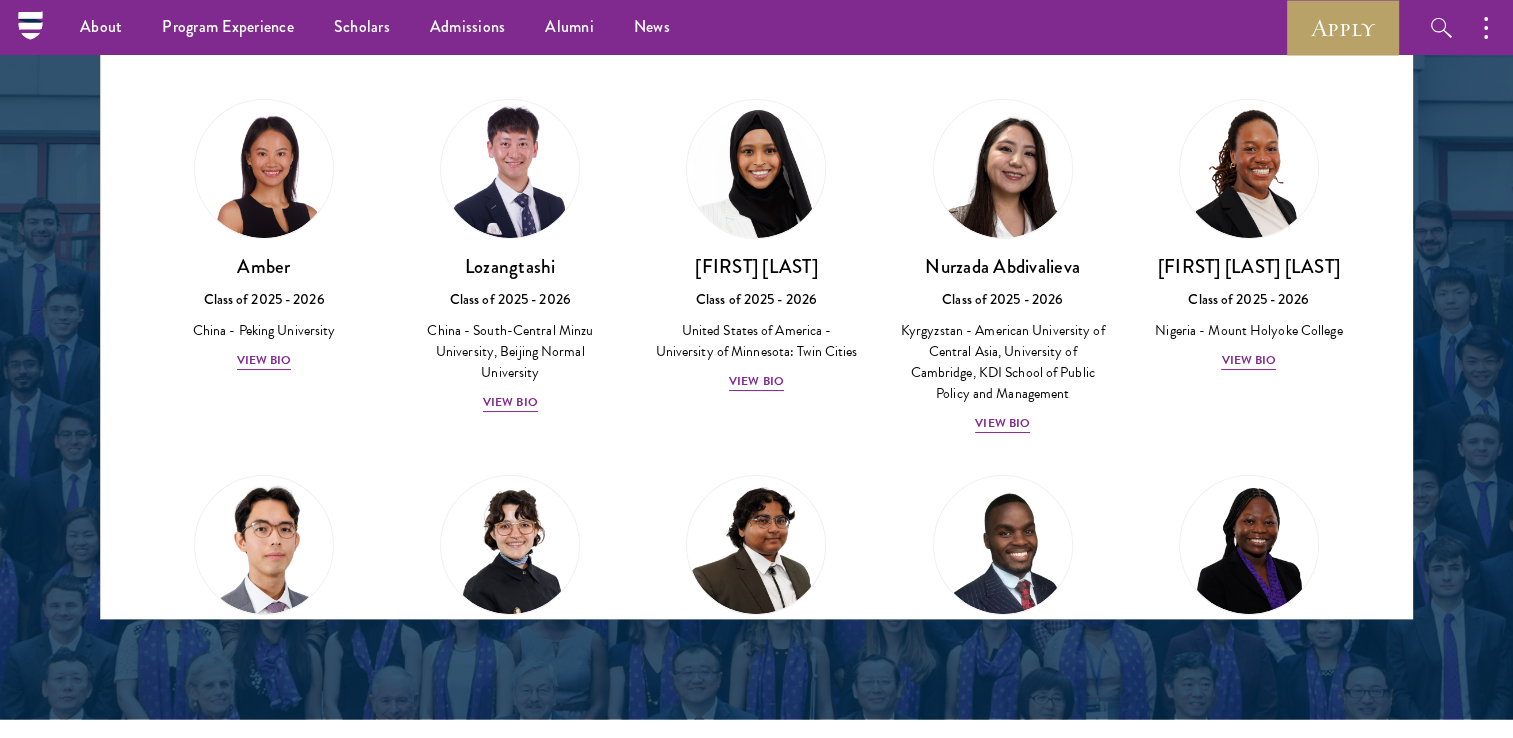 scroll, scrollTop: 0, scrollLeft: 0, axis: both 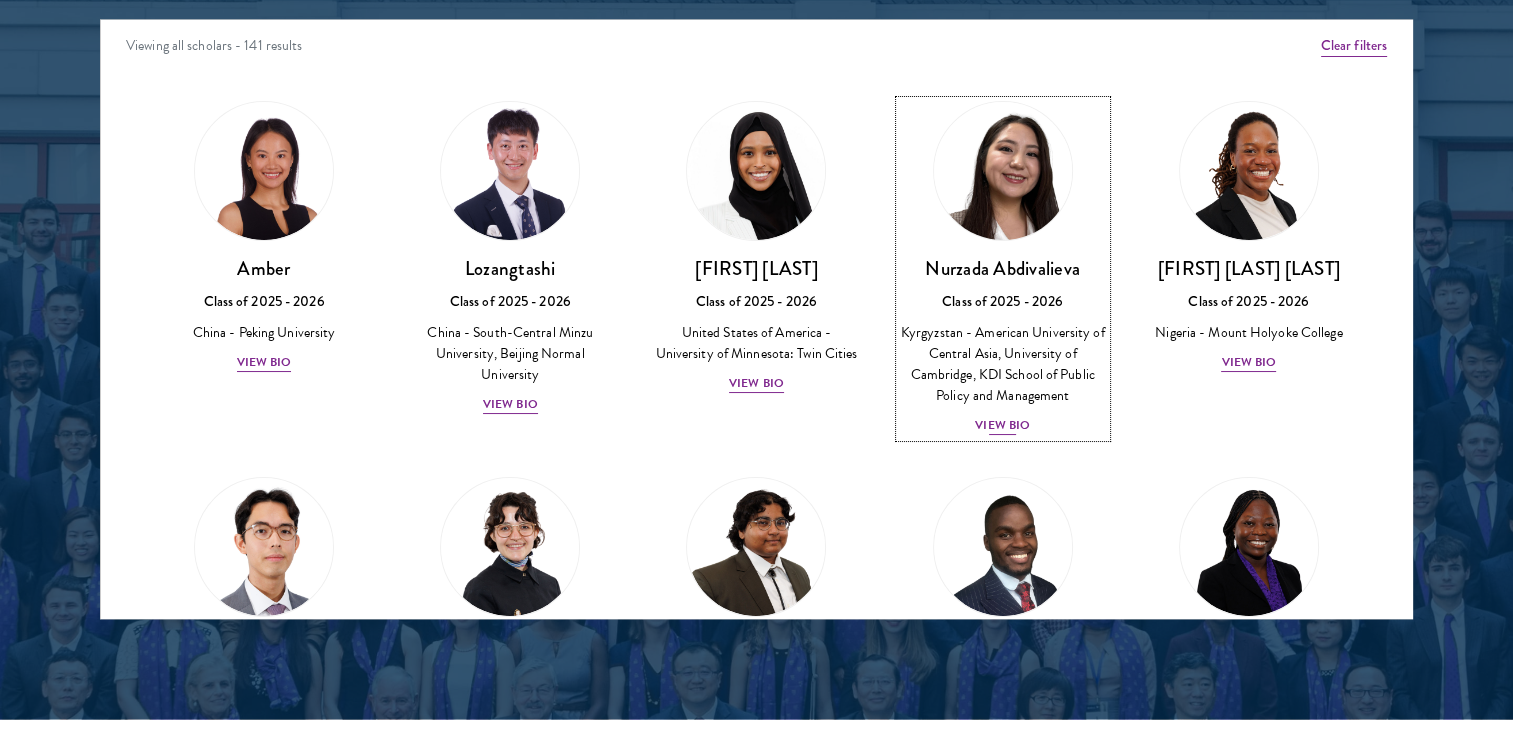 click on "View Bio" at bounding box center [1002, 425] 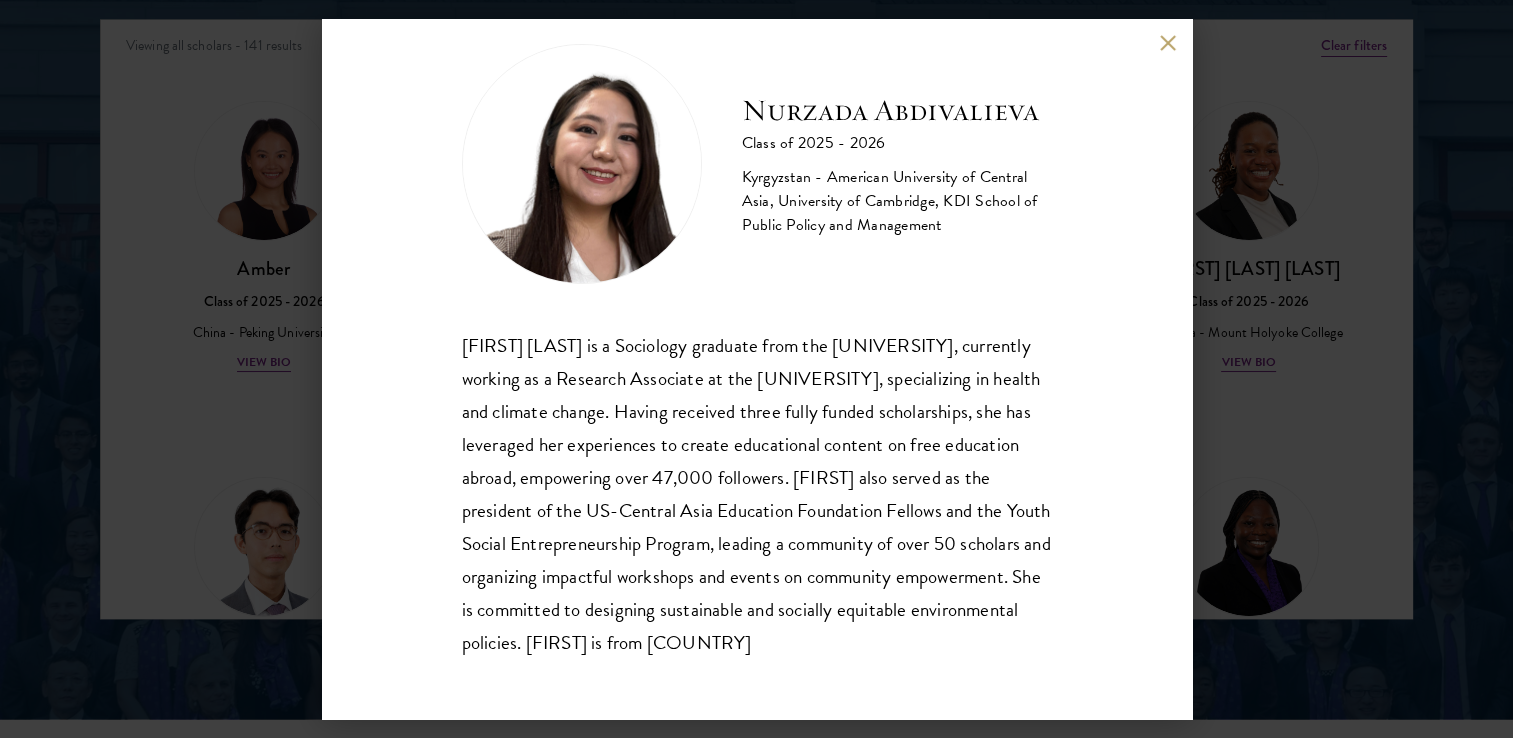 scroll, scrollTop: 68, scrollLeft: 0, axis: vertical 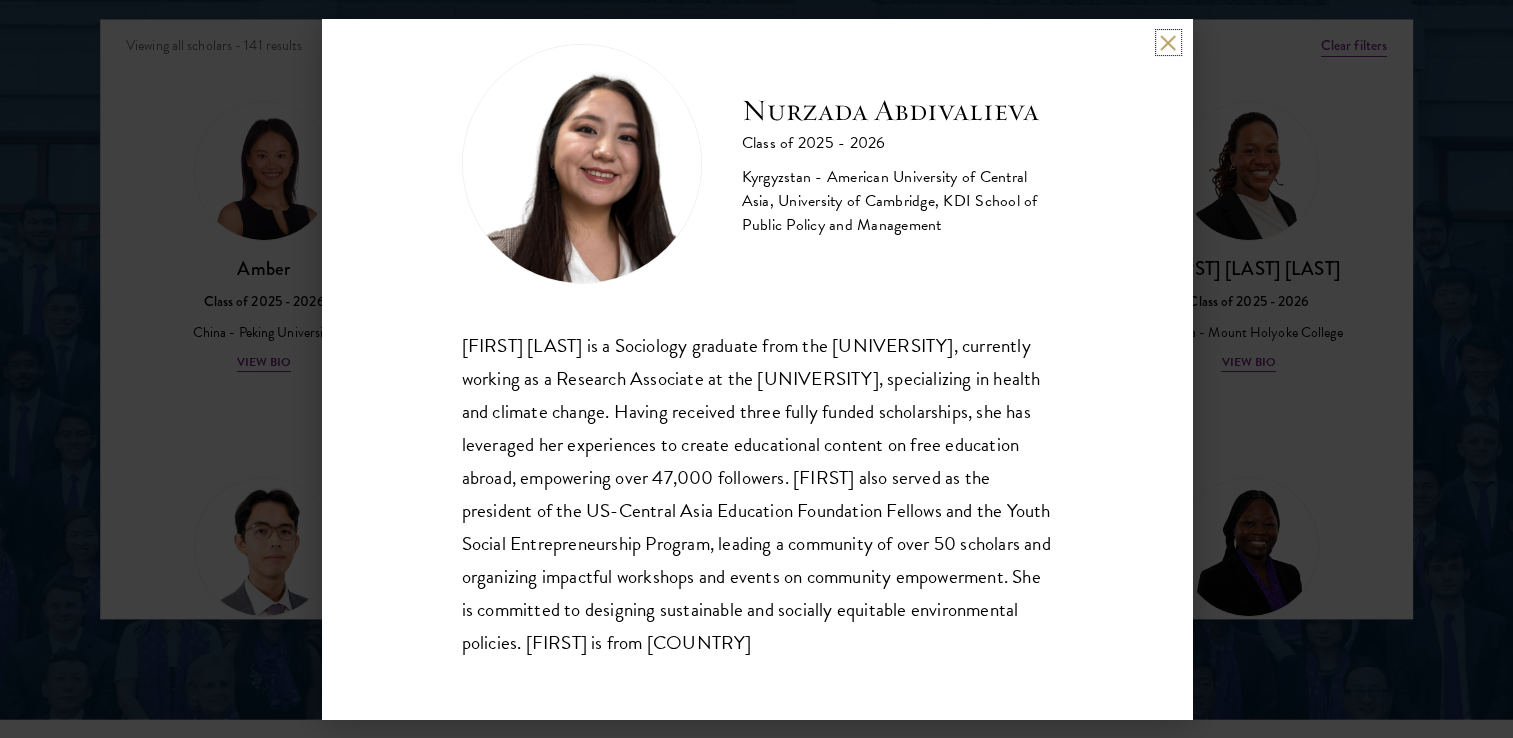 click at bounding box center [1168, 42] 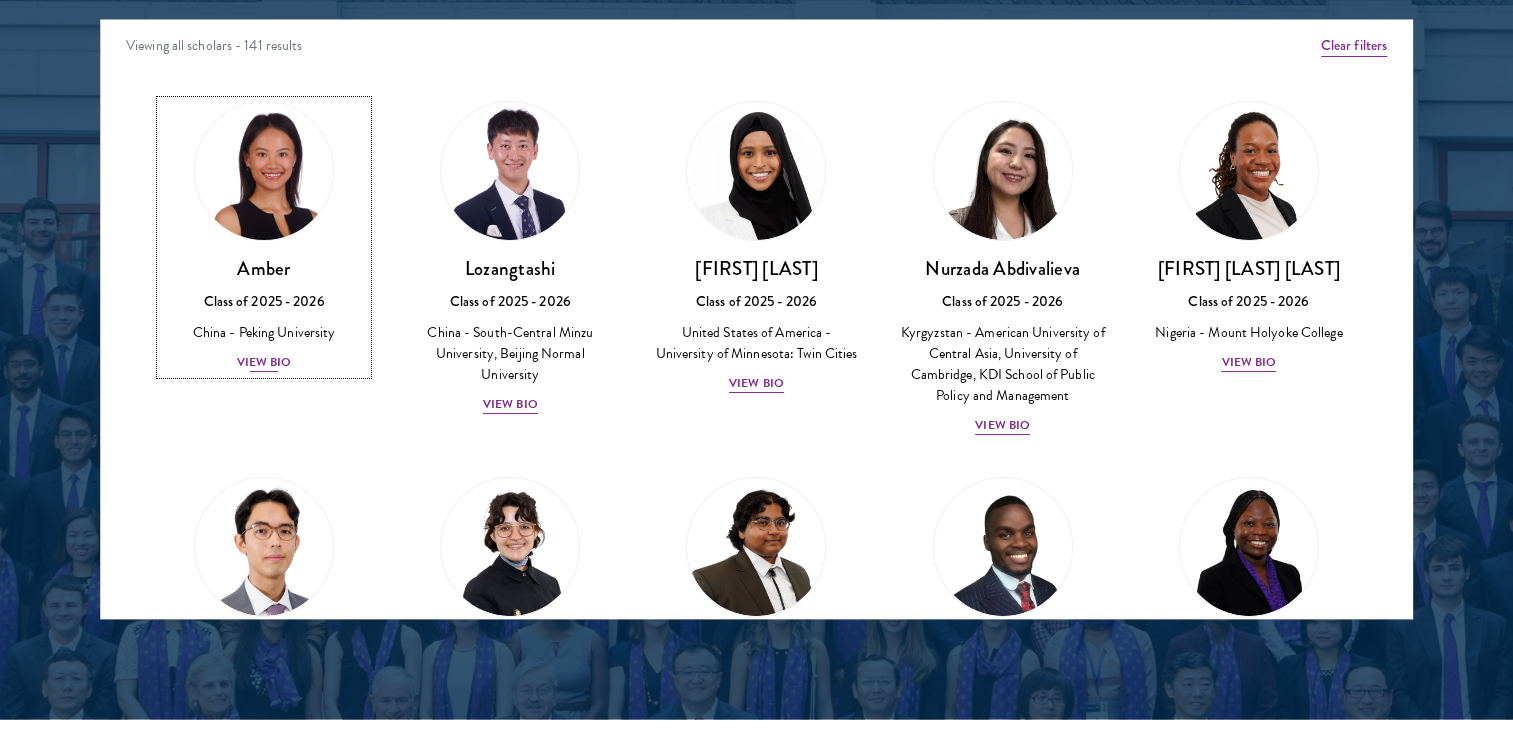 click on "[FIRST]
Class of 2025 - 2026
[COUNTRY] - [UNIVERSITY]
View Bio" at bounding box center [264, 315] 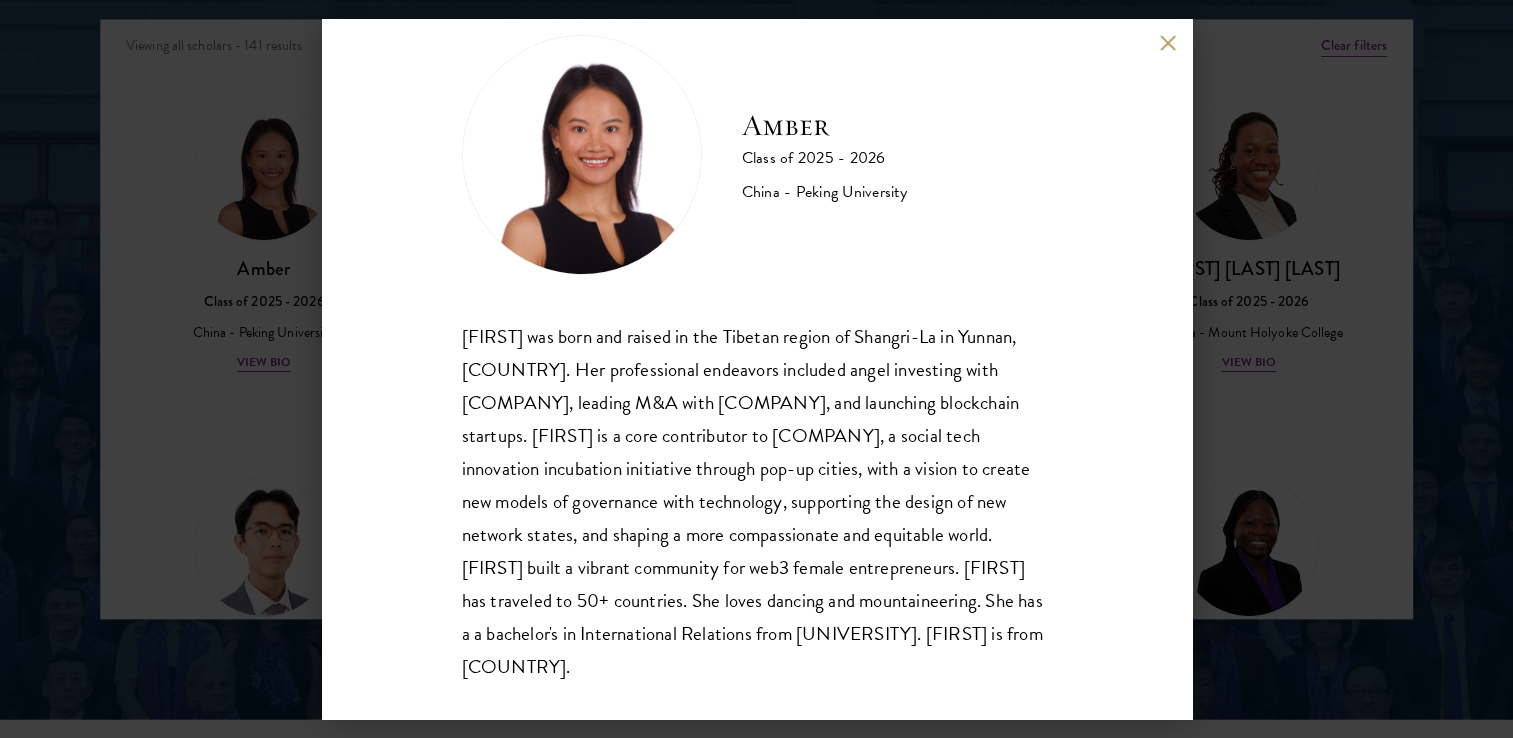 scroll, scrollTop: 68, scrollLeft: 0, axis: vertical 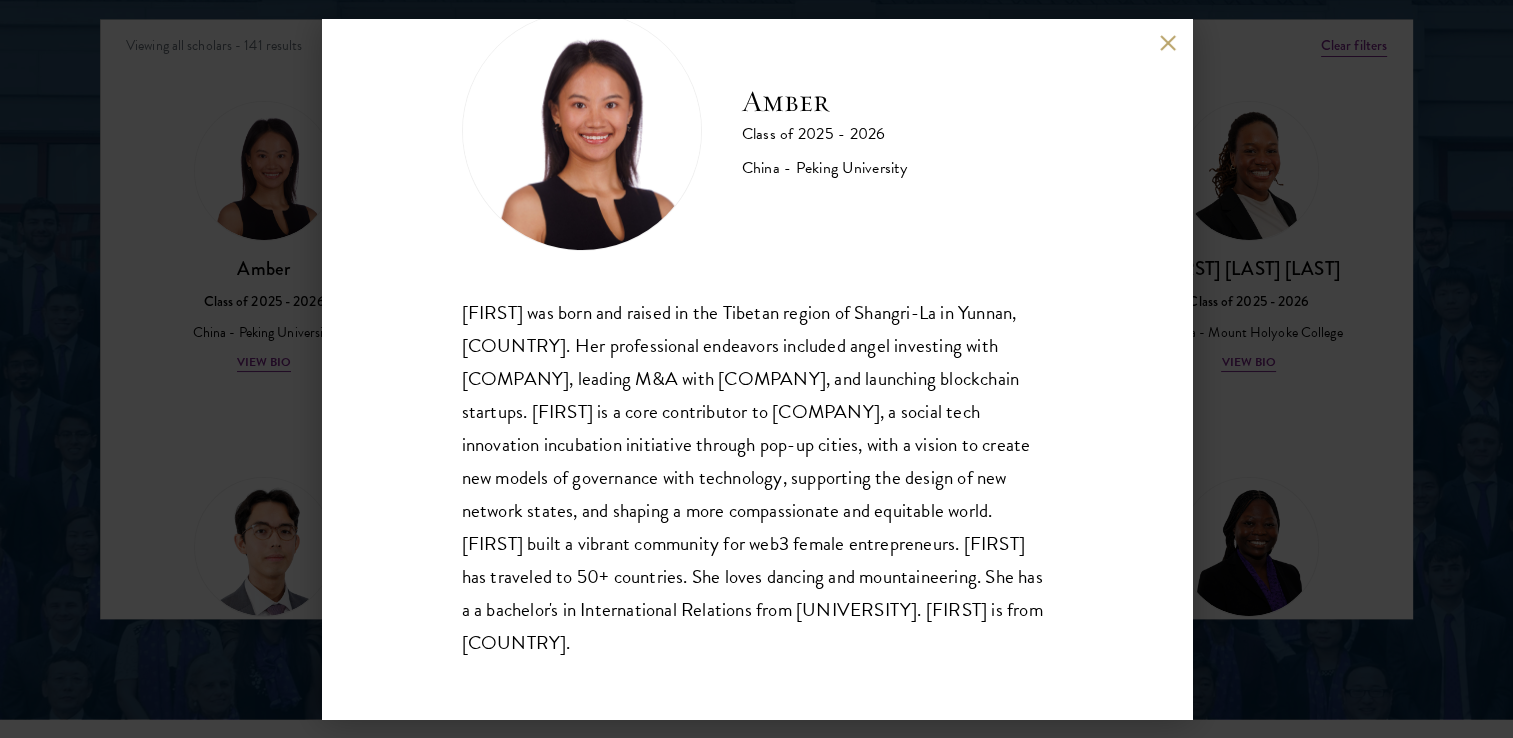 click at bounding box center (1168, 42) 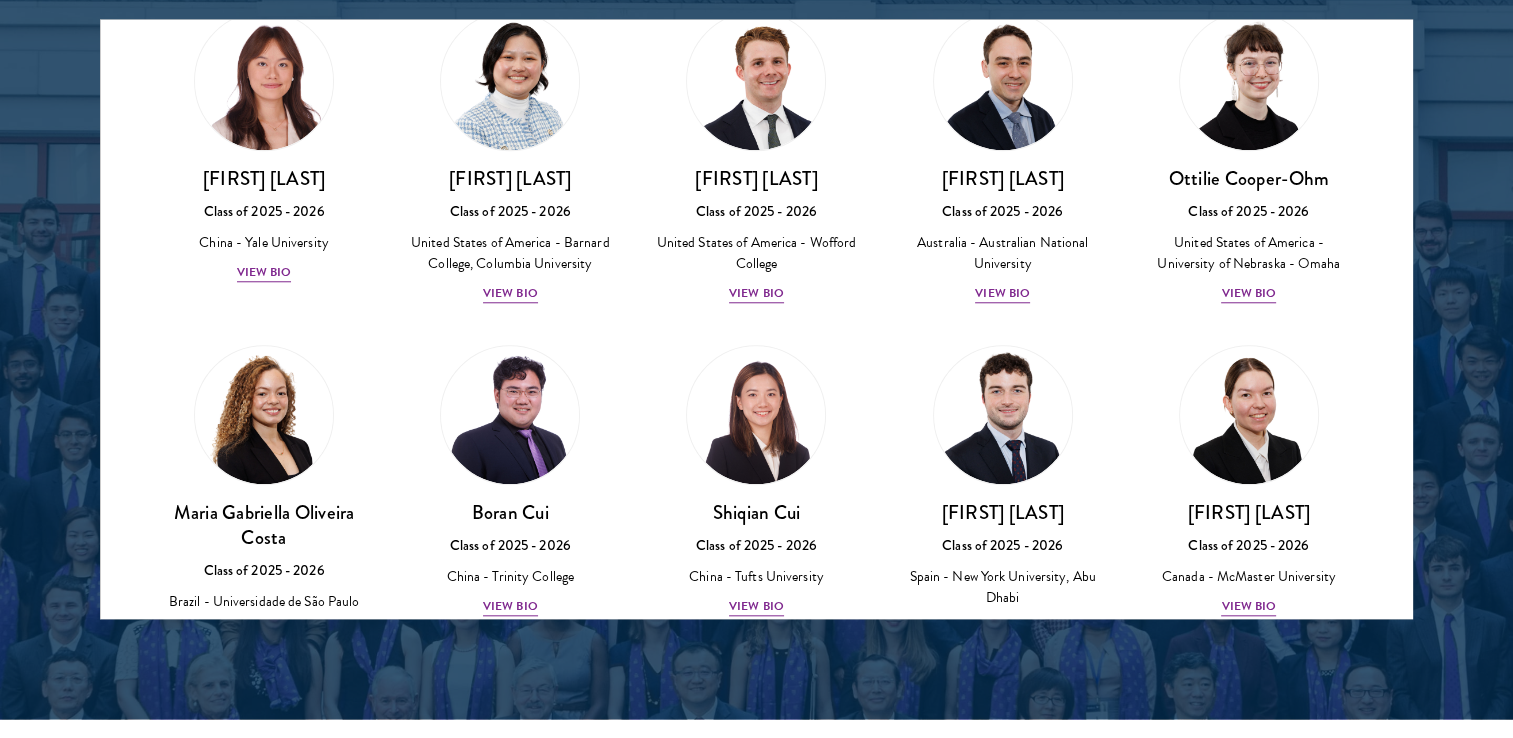 scroll, scrollTop: 1800, scrollLeft: 0, axis: vertical 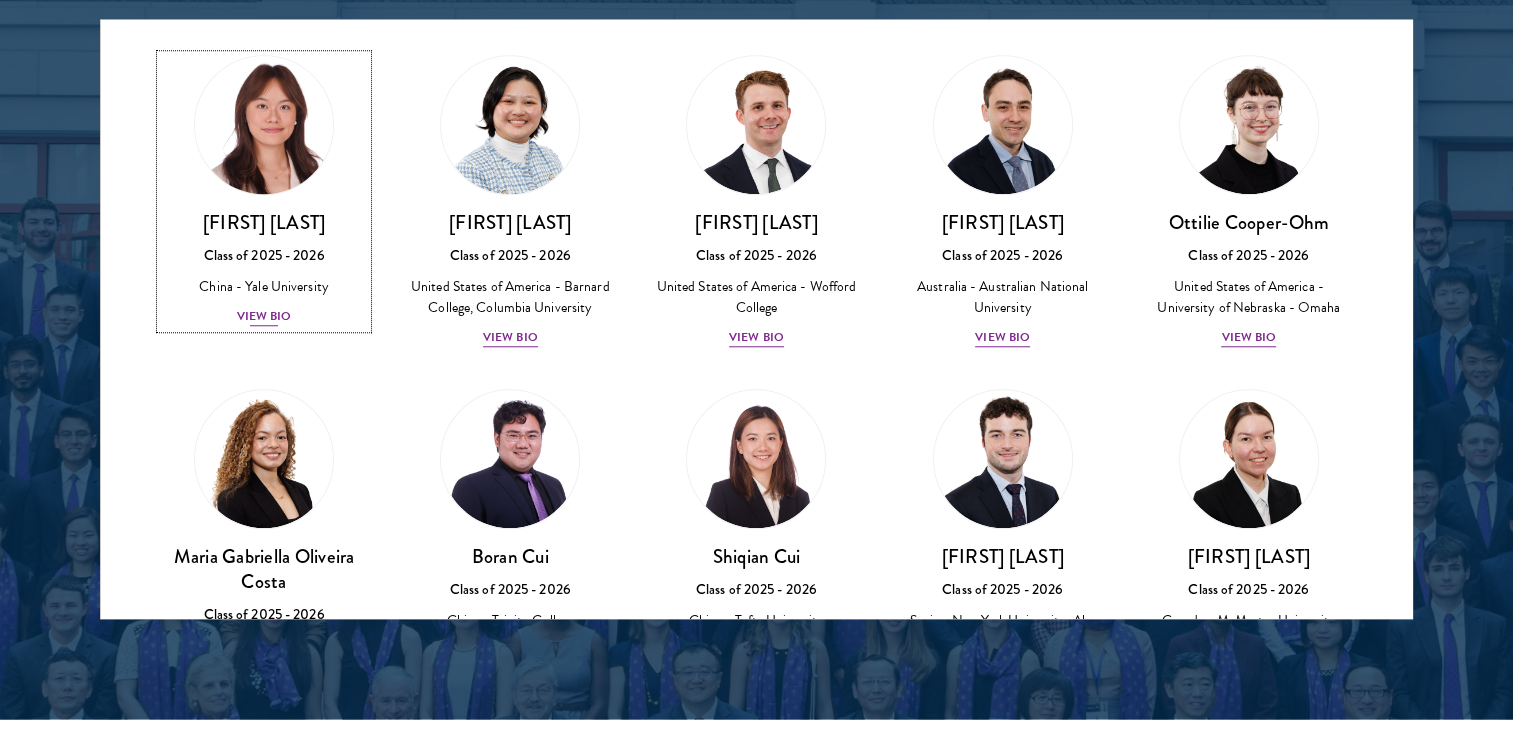 click on "View Bio" at bounding box center (264, 316) 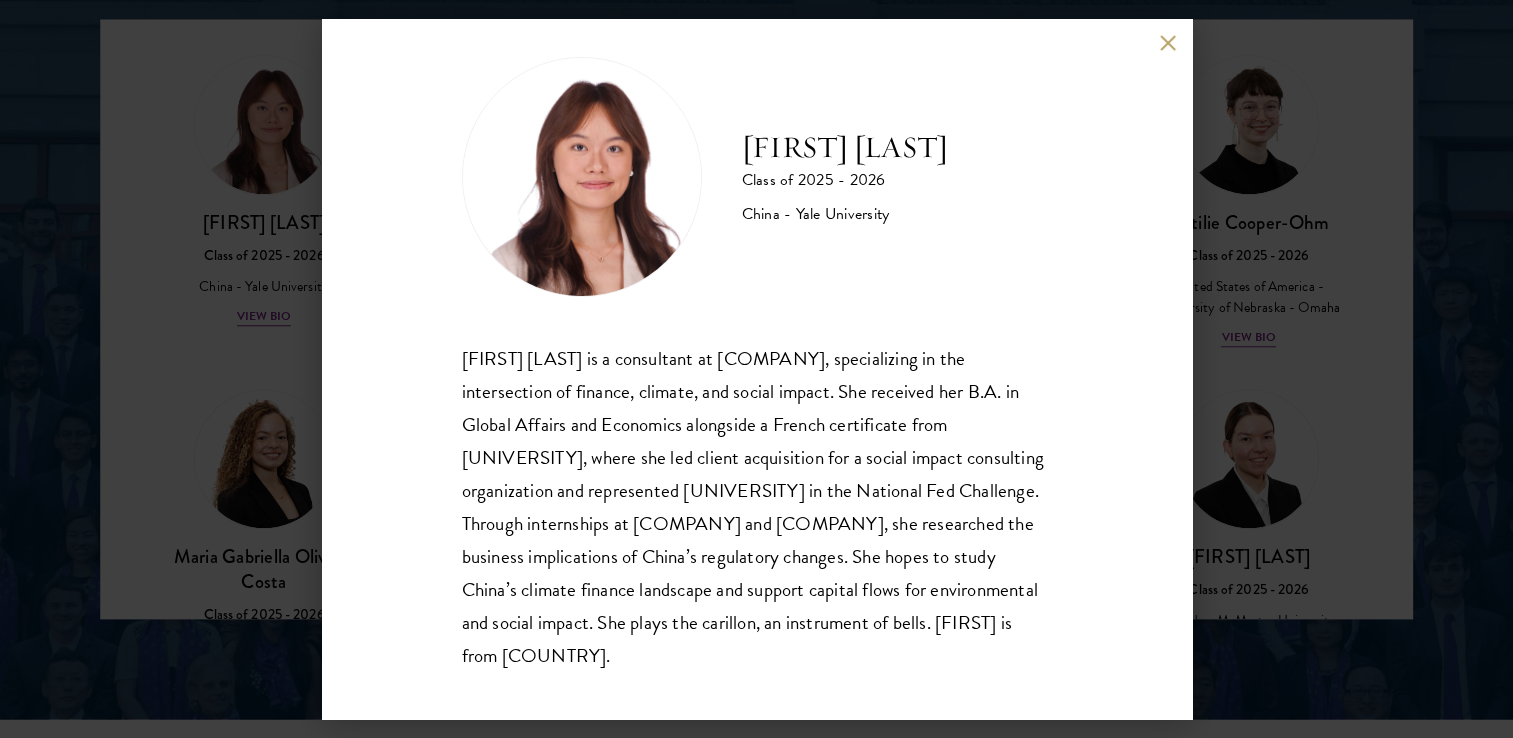 scroll, scrollTop: 35, scrollLeft: 0, axis: vertical 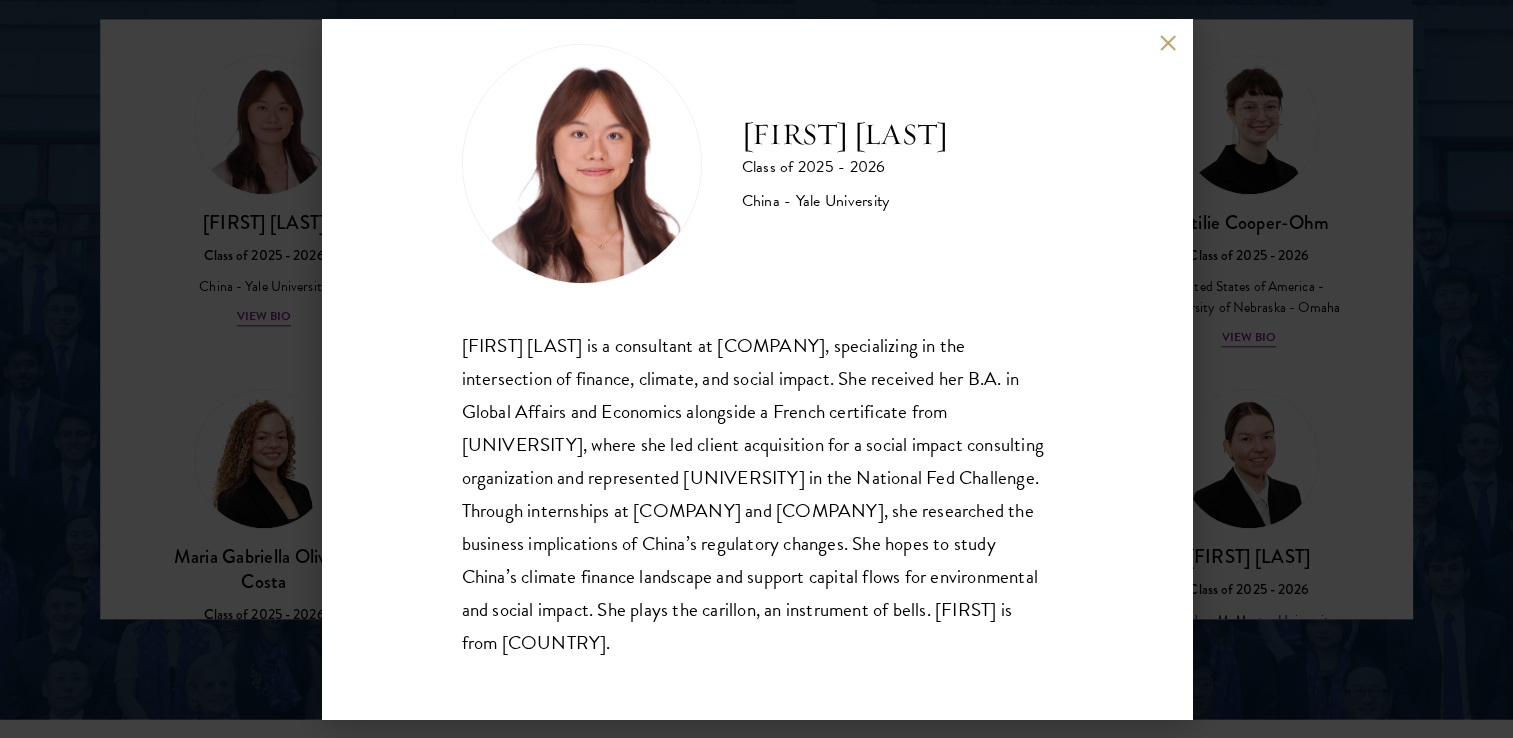 click on "[FIRST] [LAST]
Class of 2025 - 2026
[COUNTRY] - [UNIVERSITY]
[FIRST] [LAST] is a consultant at [COMPANY], specializing in the intersection of finance, climate, and social impact. She received her B.A. in Global Affairs and Economics alongside a French certificate from [UNIVERSITY], where she led client acquisition for a social impact consulting organization and represented [UNIVERSITY] in the National Fed Challenge. Through internships at [COMPANY] and [COMPANY], she researched the business implications of [COUNTRY]’s regulatory changes. She hopes to study [COUNTRY]’s climate finance landscape and support capital flows for environmental and social impact. She plays the carillon, an instrument of bells. [FIRST] is from [COUNTRY]." at bounding box center [757, 369] 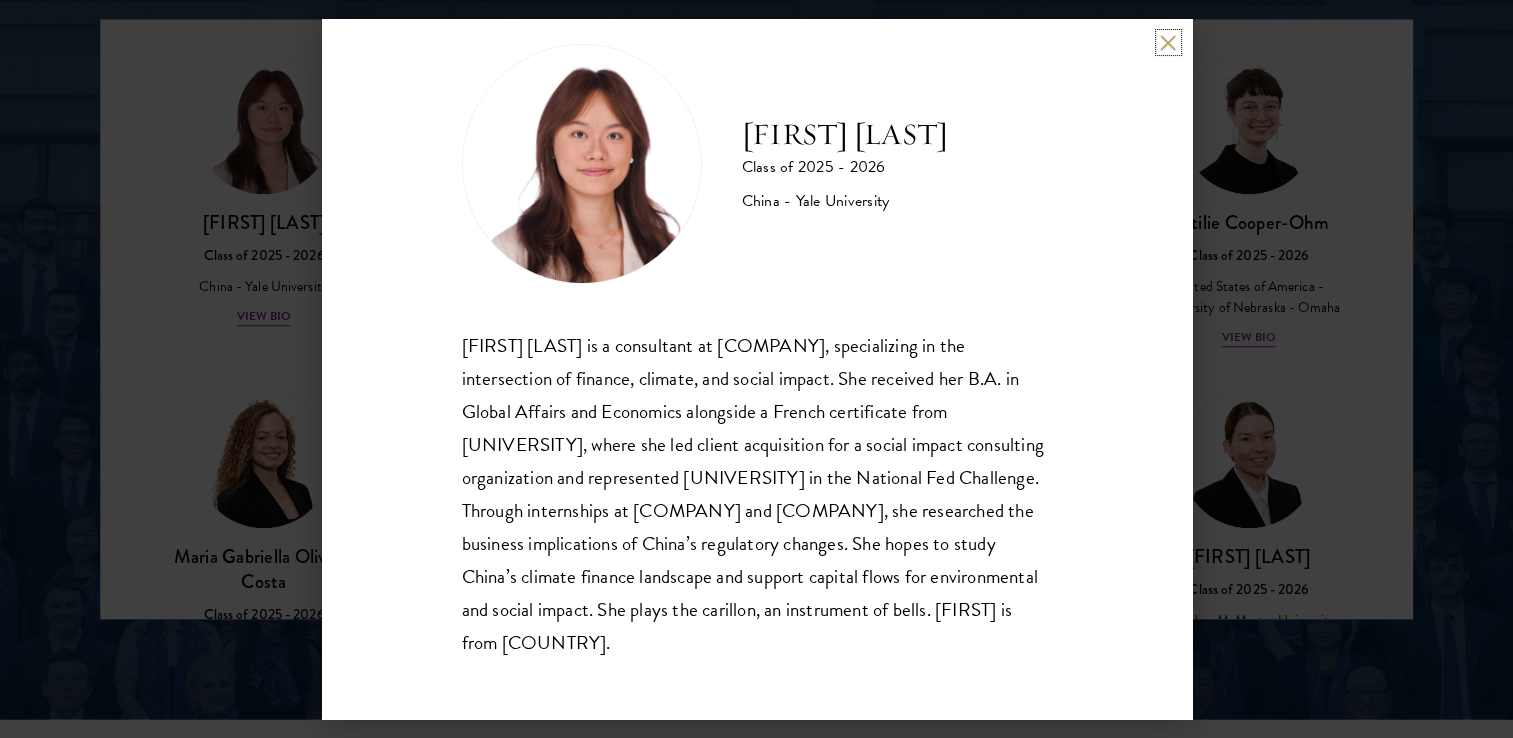 click at bounding box center [1168, 42] 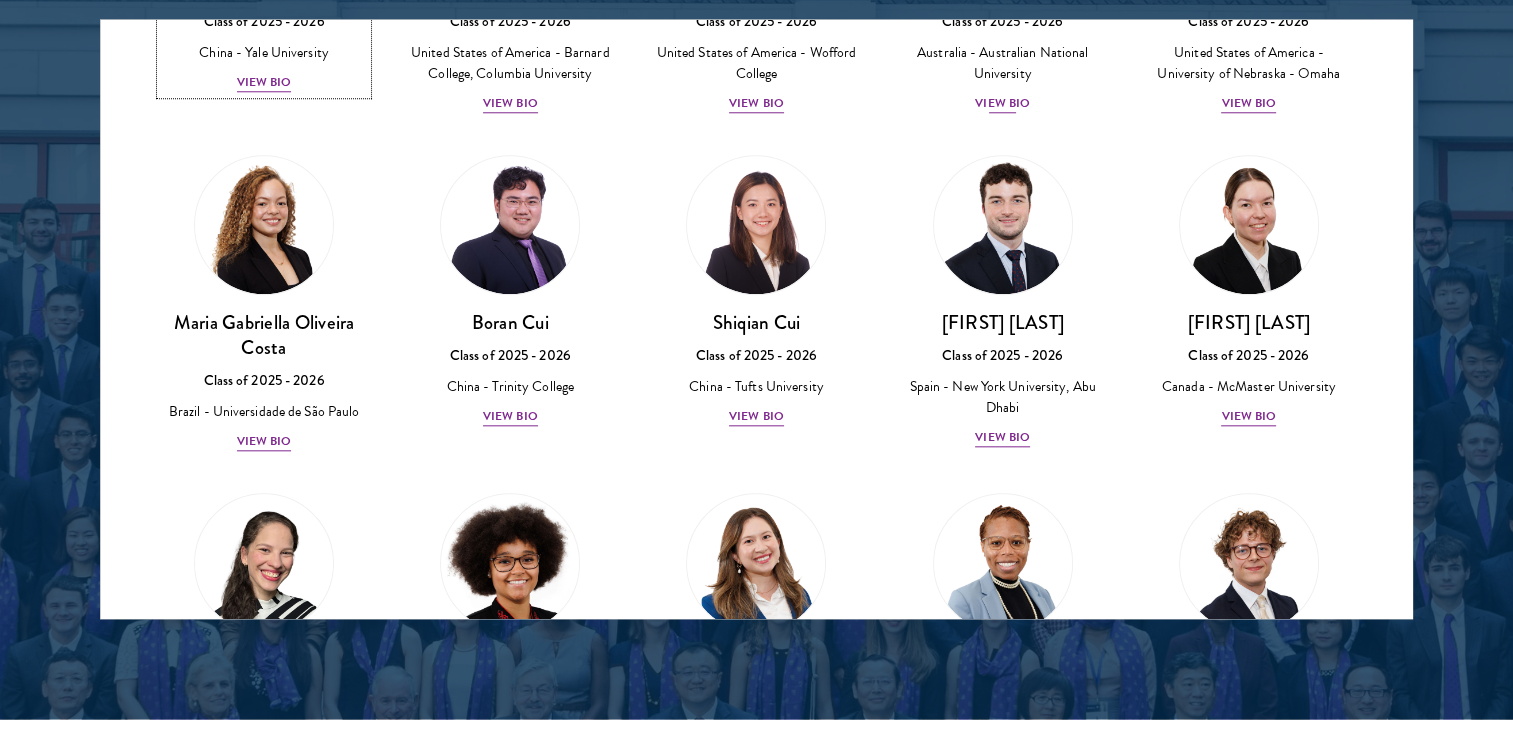 scroll, scrollTop: 2200, scrollLeft: 0, axis: vertical 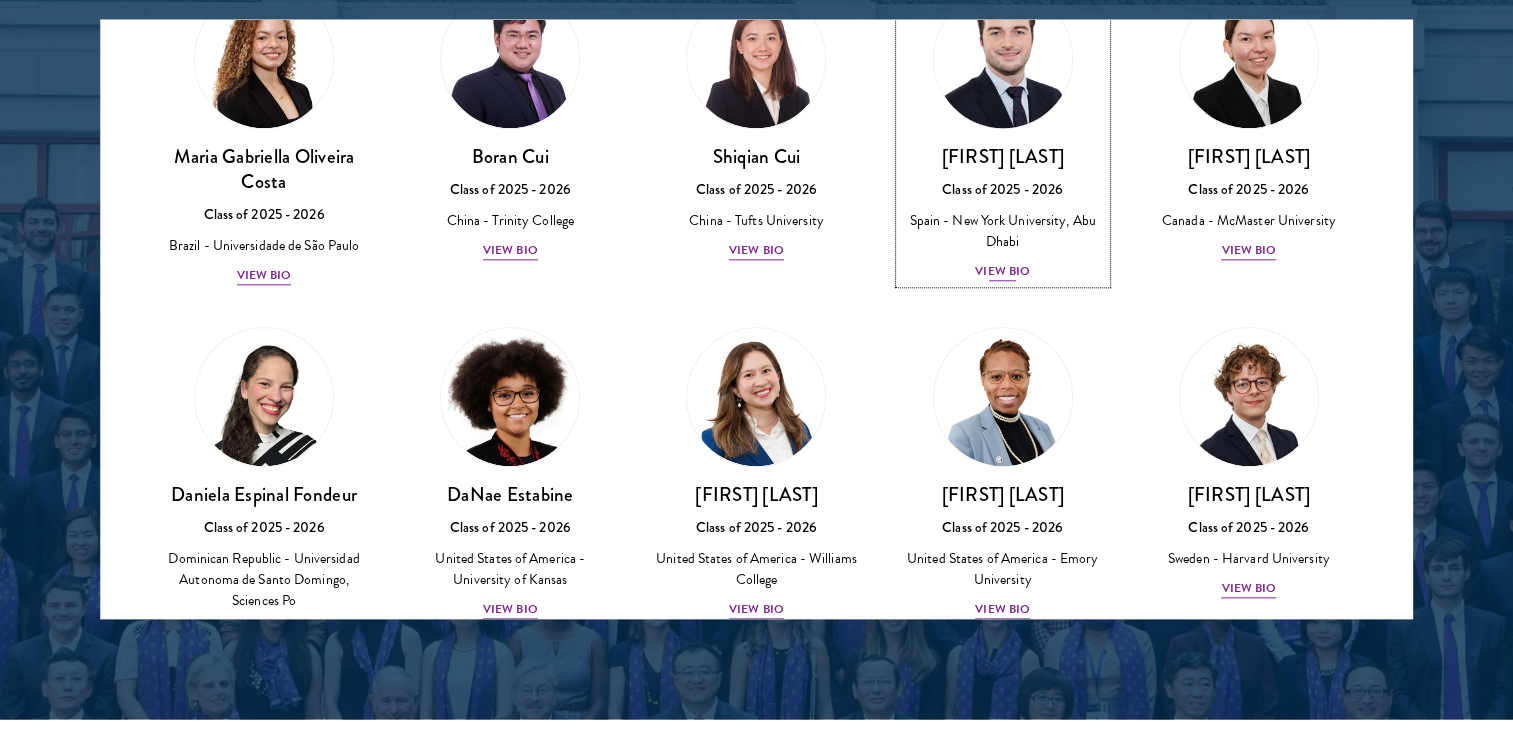 click on "View Bio" at bounding box center (1002, 271) 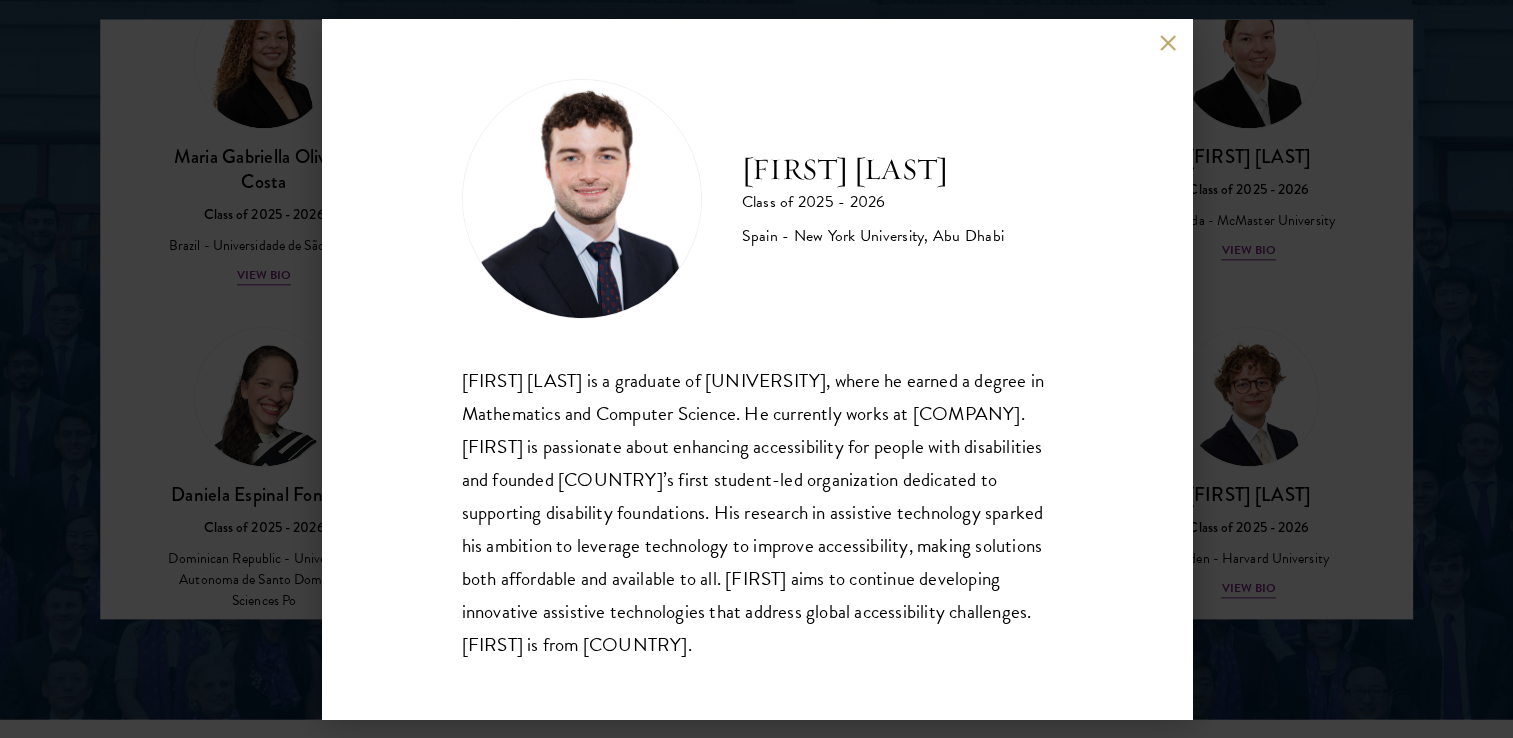scroll, scrollTop: 2, scrollLeft: 0, axis: vertical 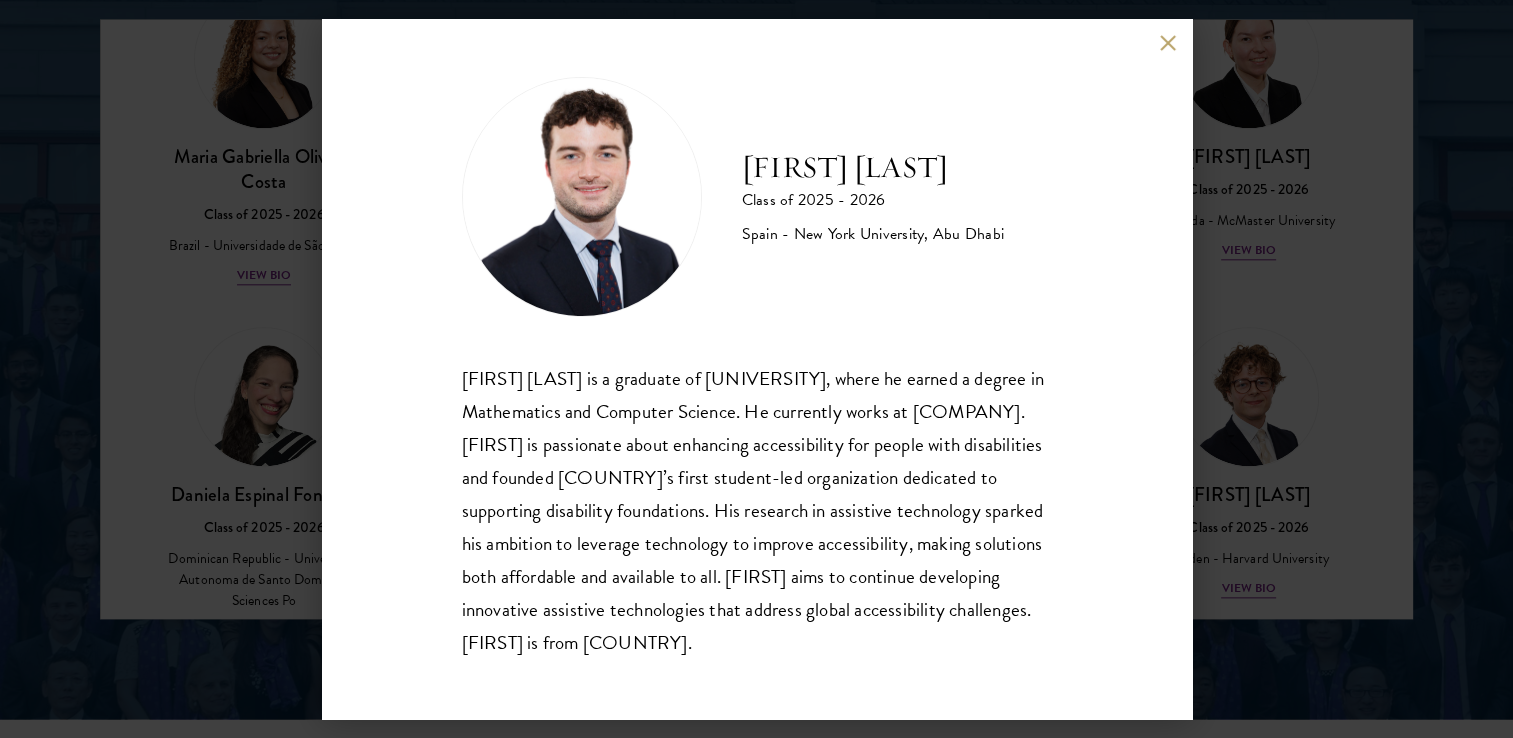 click on "[FIRST] [LAST] is a graduate of [UNIVERSITY] [COUNTRY], where he earned a degree in Mathematics and Computer Science. He currently works at [COMPANY]. [FIRST] is passionate about enhancing accessibility for people with disabilities and founded [COUNTRY]’s first student-led organization dedicated to supporting disability foundations. His research in assistive technology sparked his ambition to leverage technology to improve accessibility, making solutions both affordable and available to all. [FIRST] aims to continue developing innovative assistive technologies that address global accessibility challenges. [FIRST] is from [COUNTRY]." at bounding box center [757, 369] 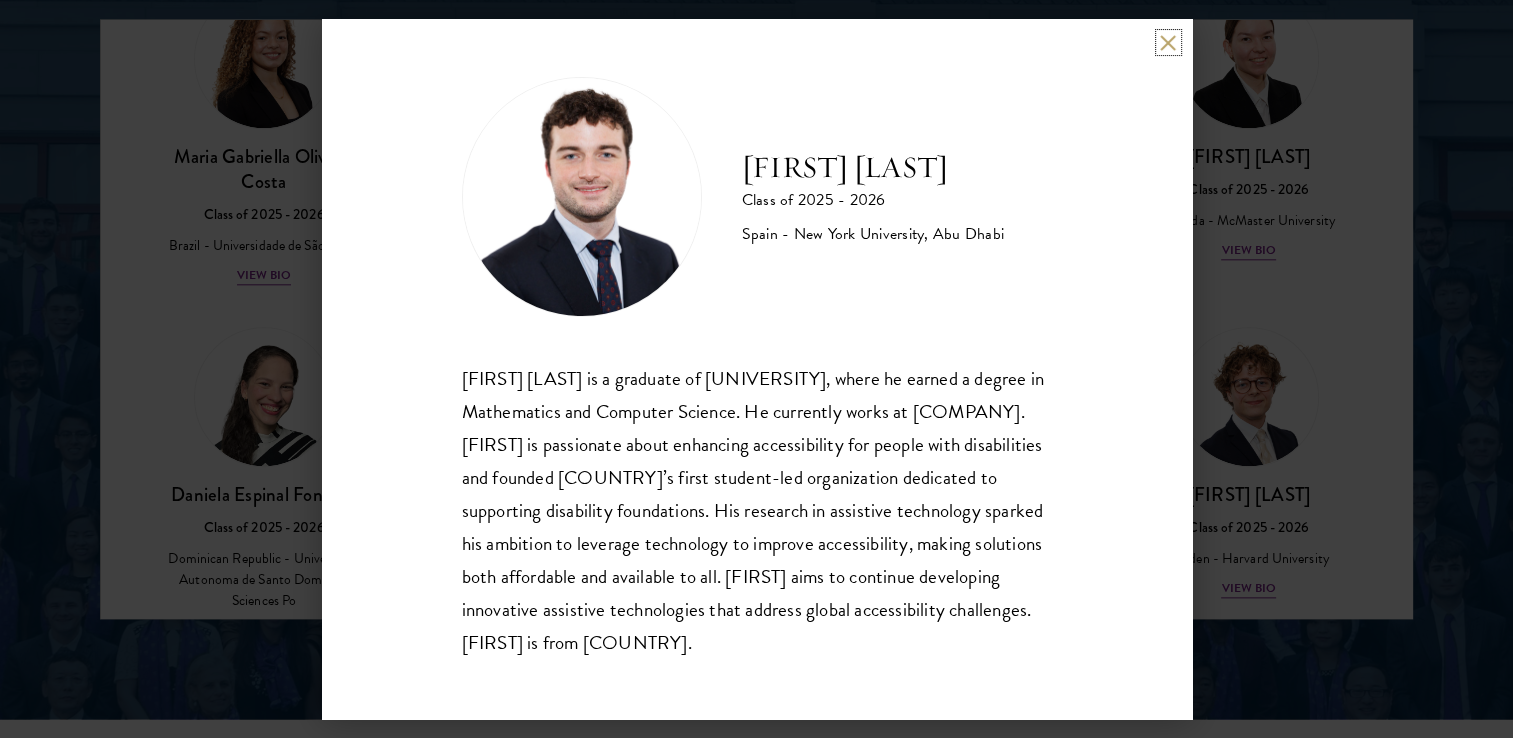 click at bounding box center (1168, 42) 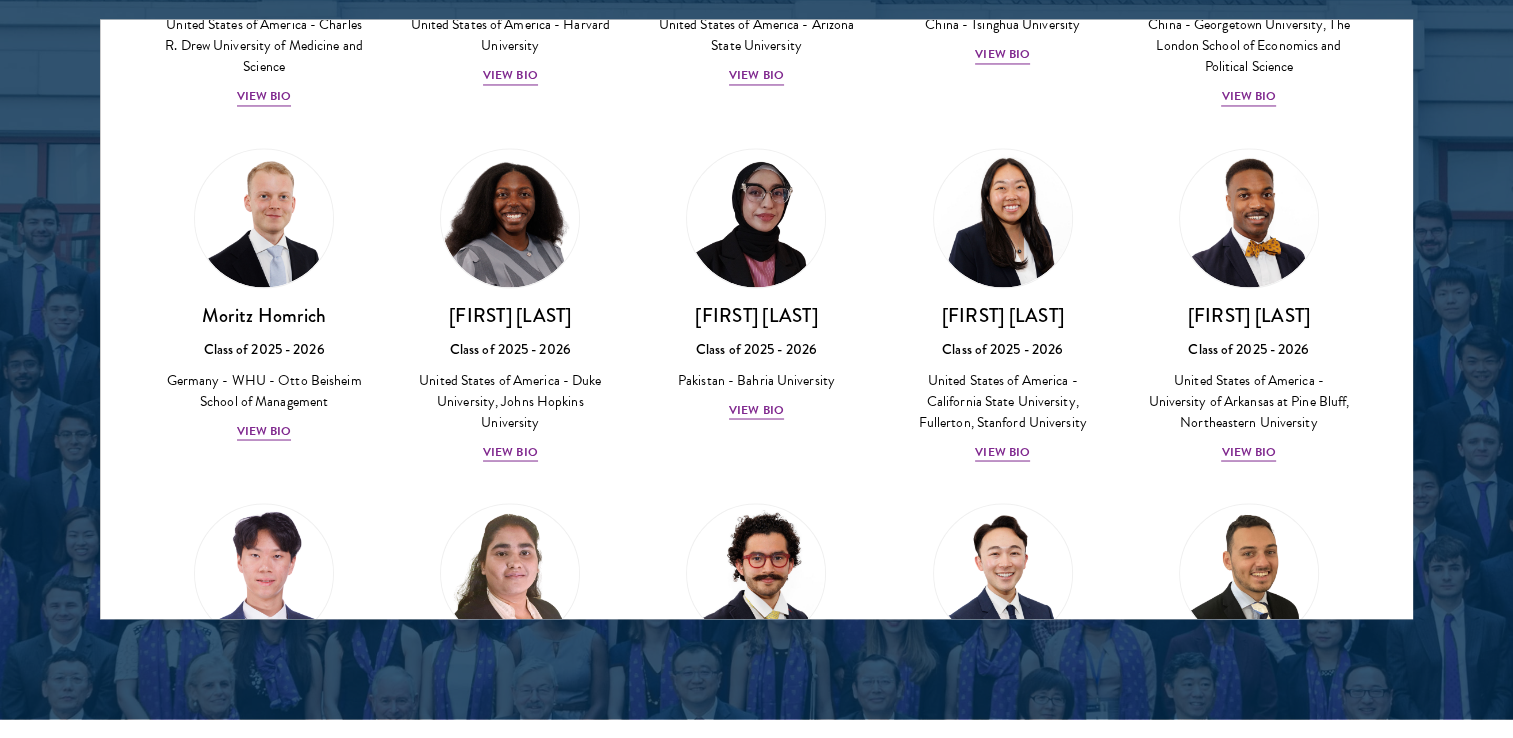 scroll, scrollTop: 3468, scrollLeft: 0, axis: vertical 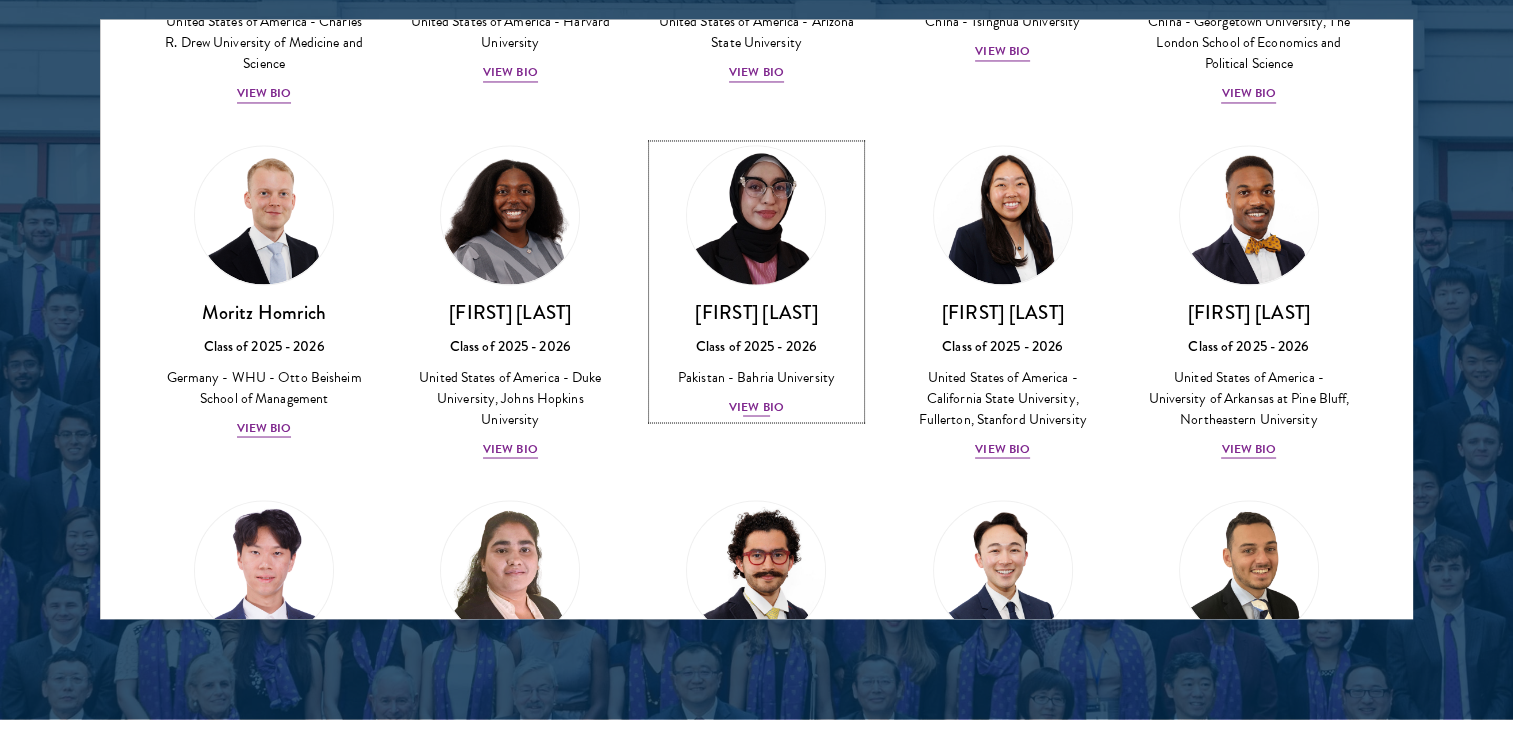 click on "View Bio" at bounding box center [756, 406] 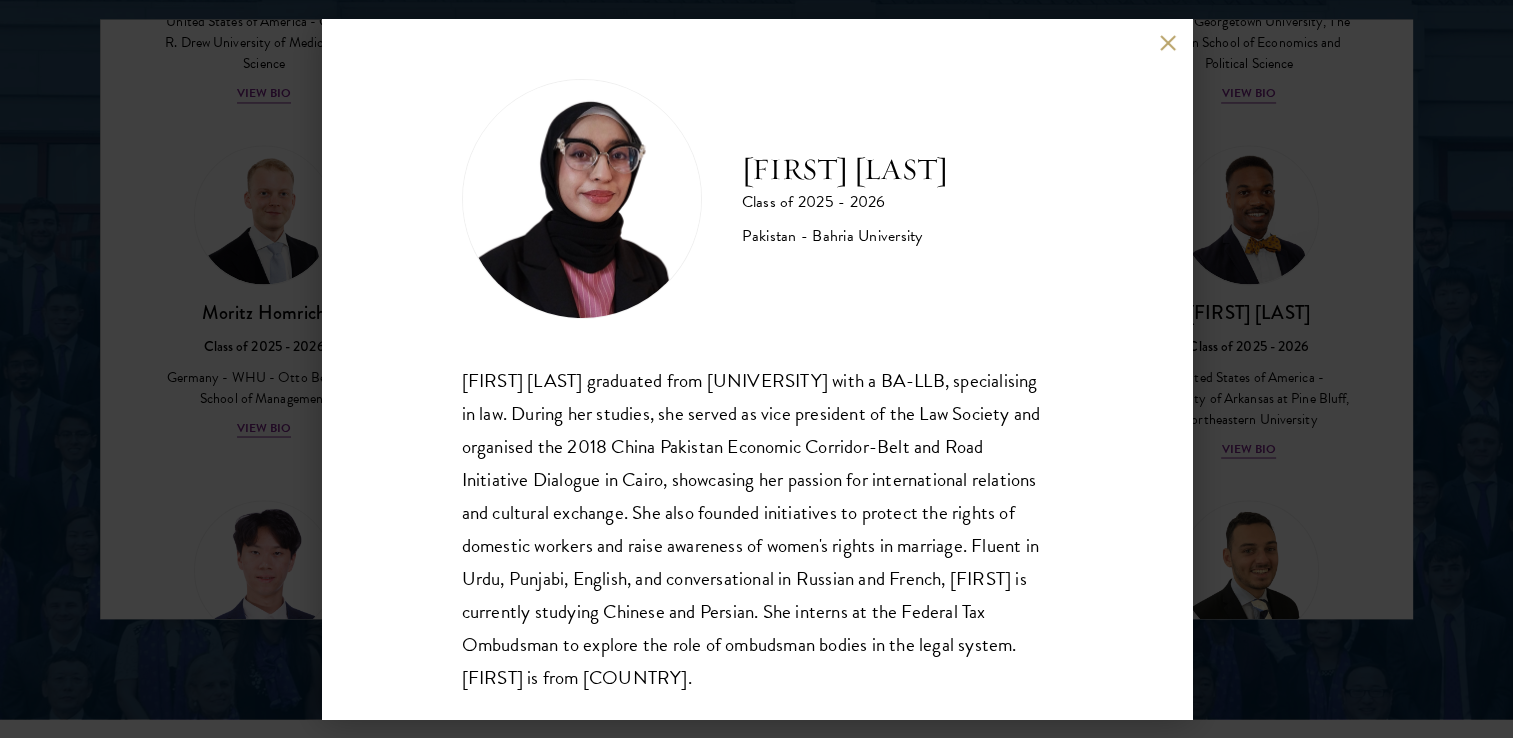 scroll, scrollTop: 35, scrollLeft: 0, axis: vertical 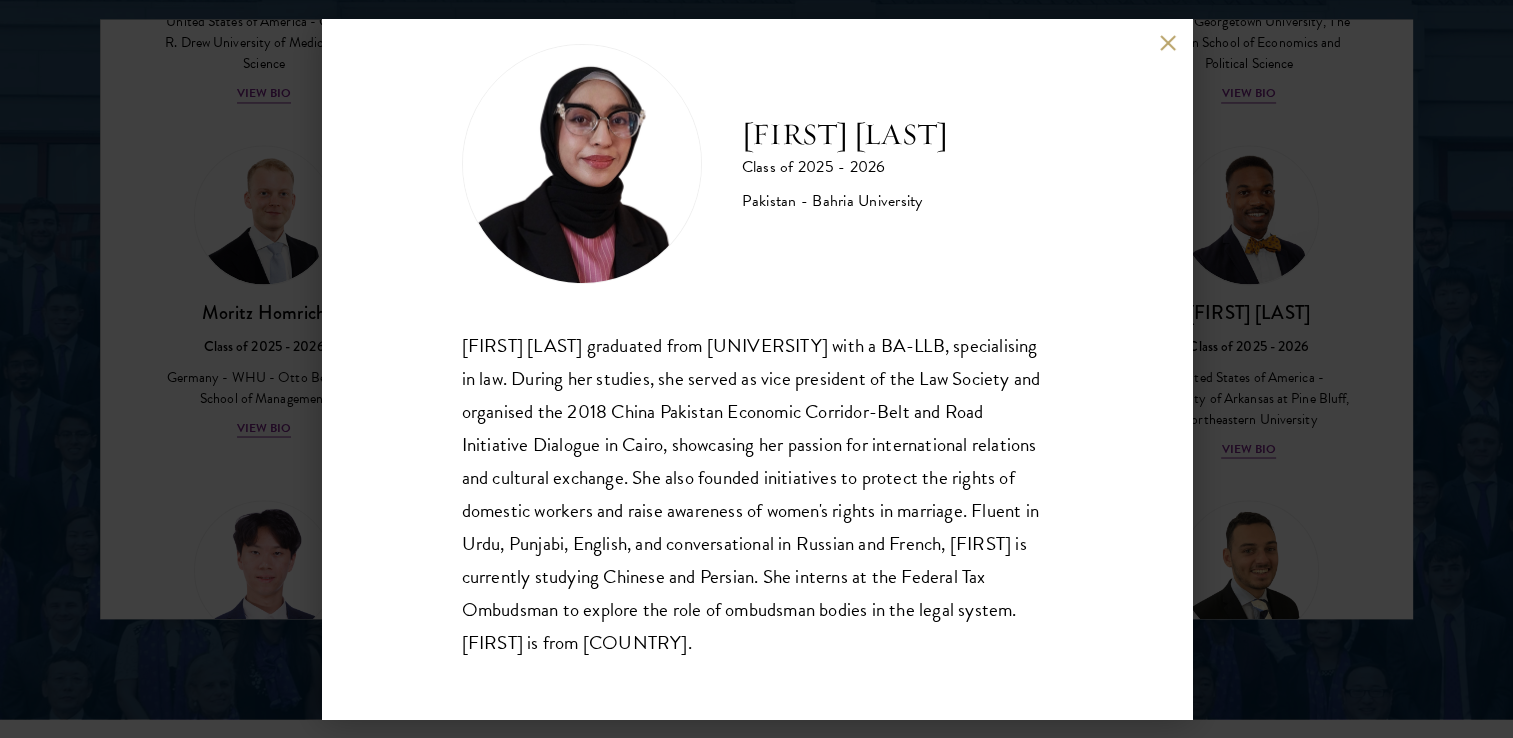 click at bounding box center [1168, 42] 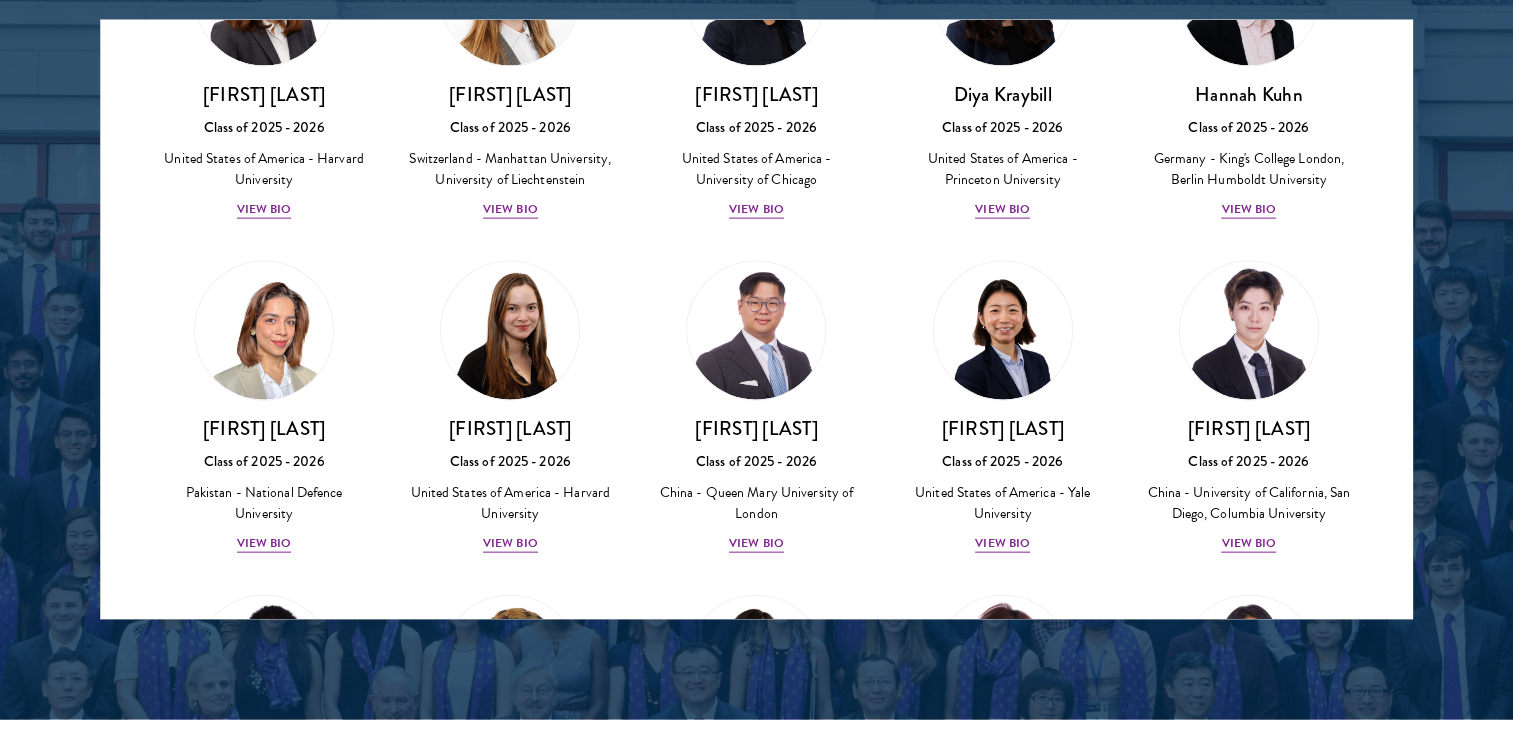 scroll, scrollTop: 4468, scrollLeft: 0, axis: vertical 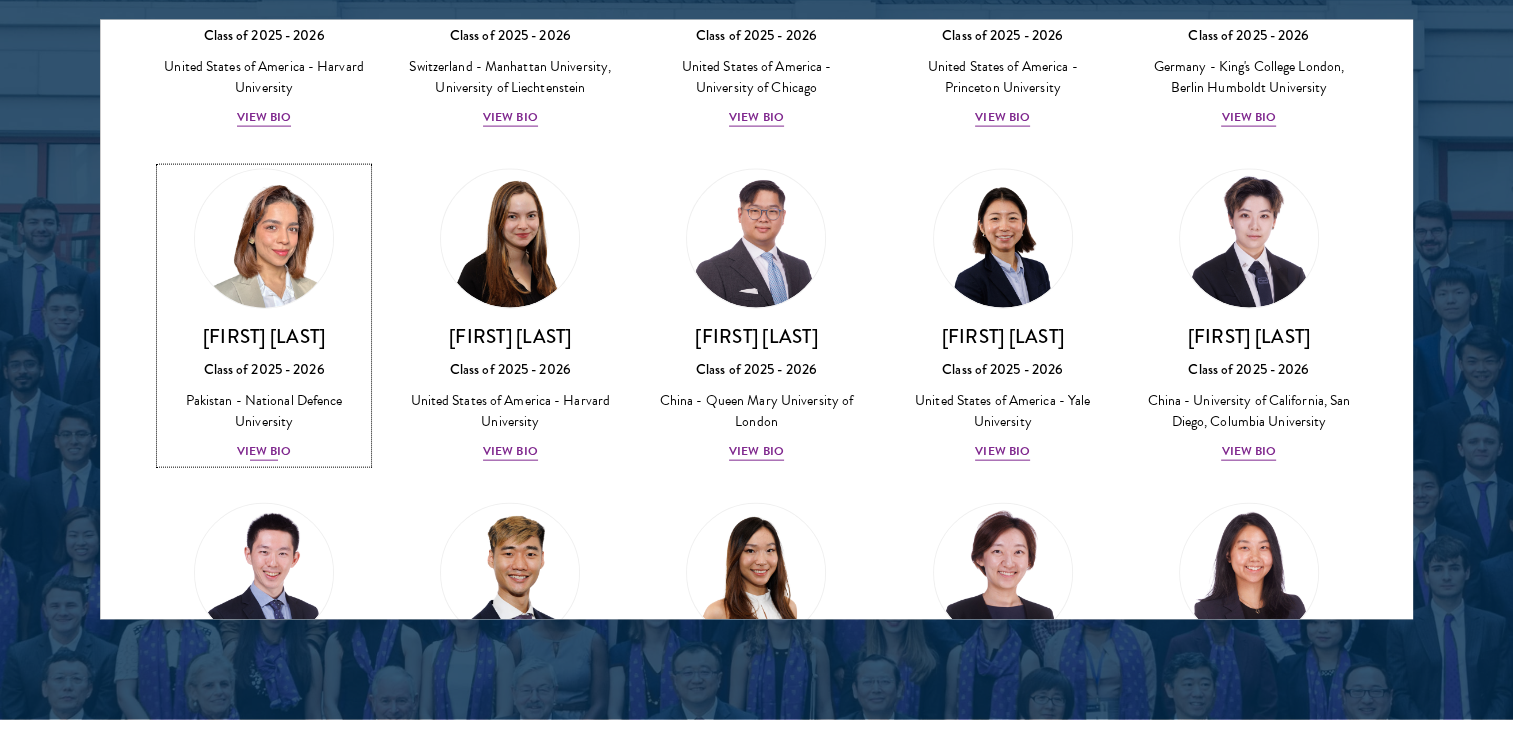 click on "View Bio" at bounding box center (264, 450) 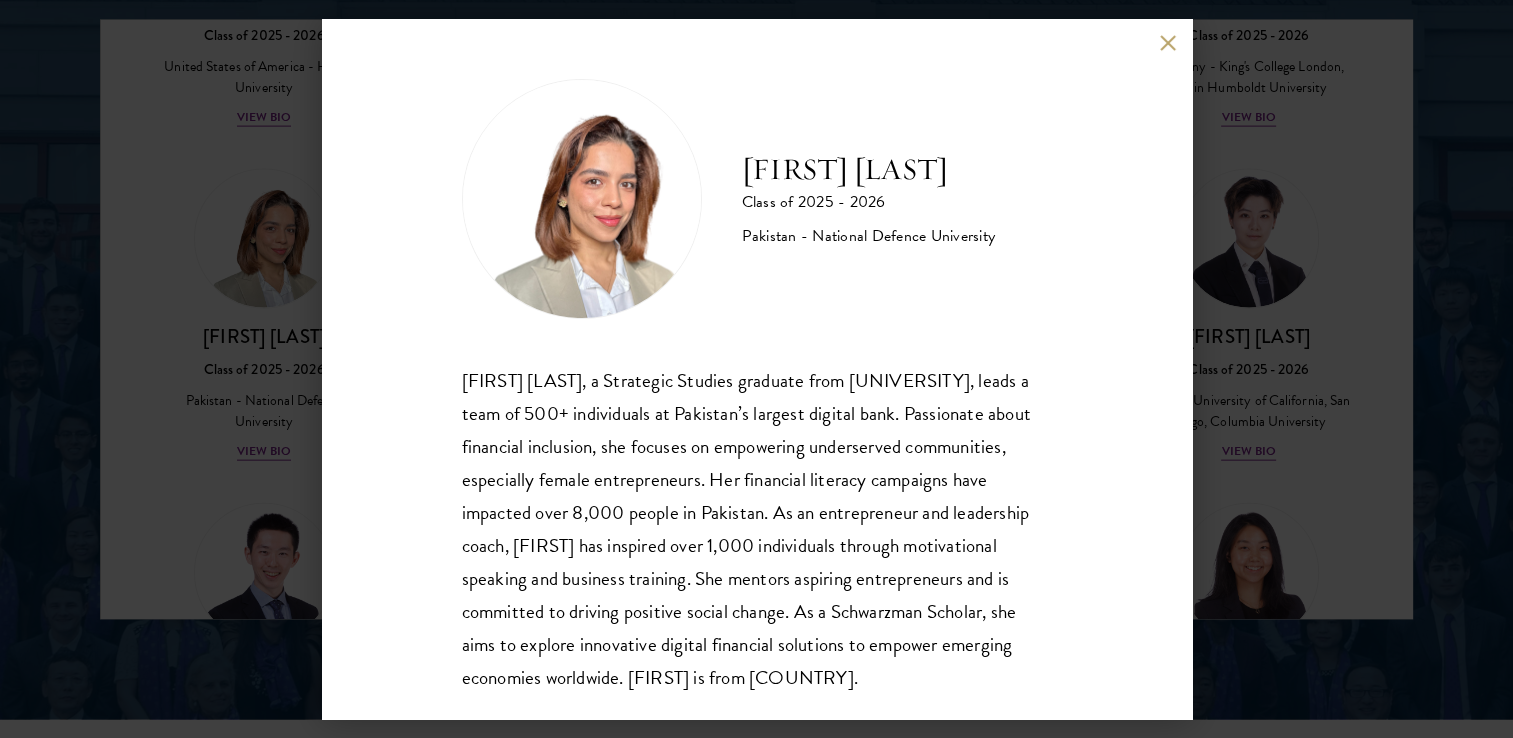 scroll, scrollTop: 68, scrollLeft: 0, axis: vertical 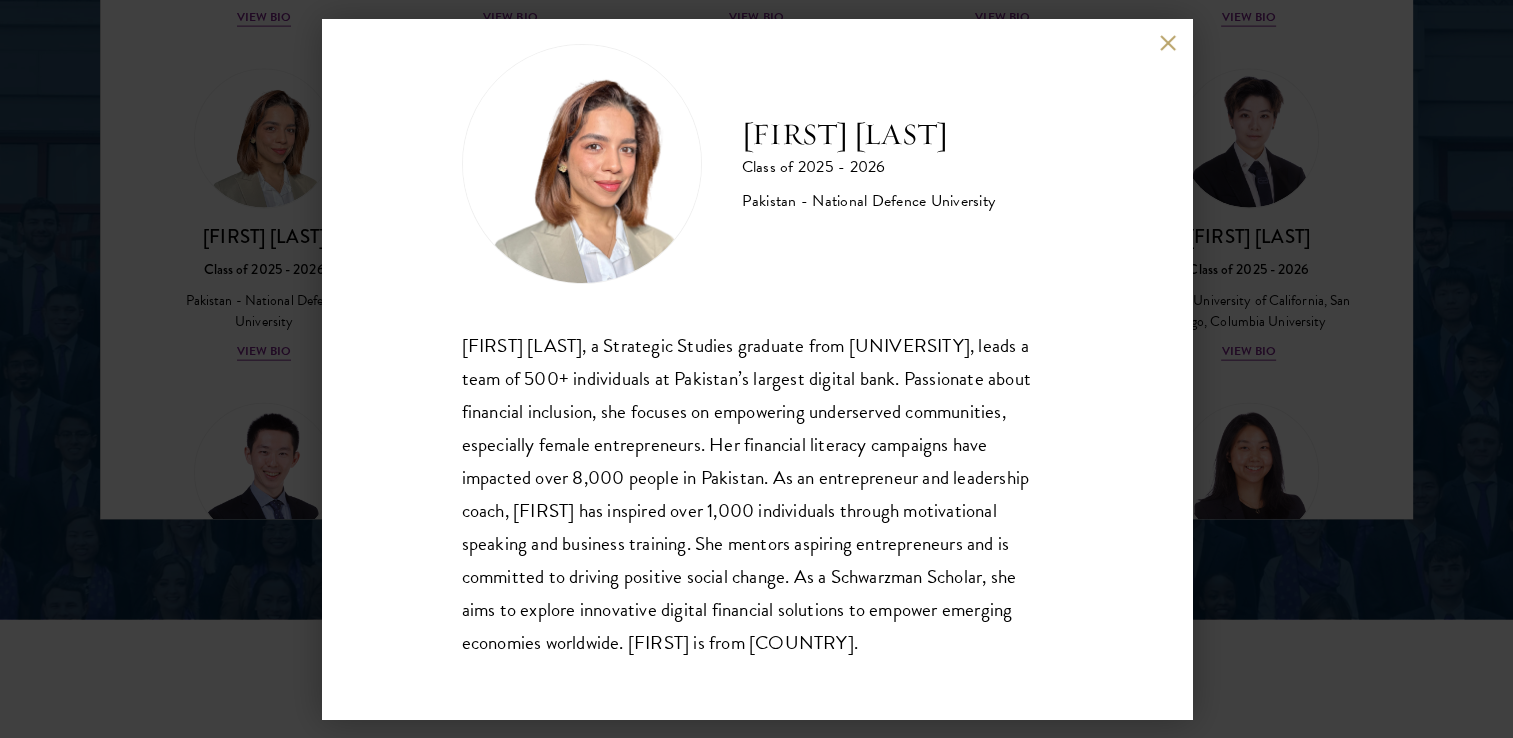 click on "[FIRST] [LAST], a Strategic Studies graduate from [UNIVERSITY], leads a team of 500+ individuals at Pakistan’s largest digital bank. Passionate about financial inclusion, she focuses on empowering underserved communities, especially female entrepreneurs. Her financial literacy campaigns have impacted over 8,000 people in Pakistan. As an entrepreneur and leadership coach, [FIRST] has inspired over 1,000 individuals through motivational speaking and business training. She mentors aspiring entrepreneurs and is committed to driving positive social change. As a Schwarzman Scholar, she aims to explore innovative digital financial solutions to empower emerging economies worldwide. [FIRST] is from [COUNTRY]." at bounding box center (757, 369) 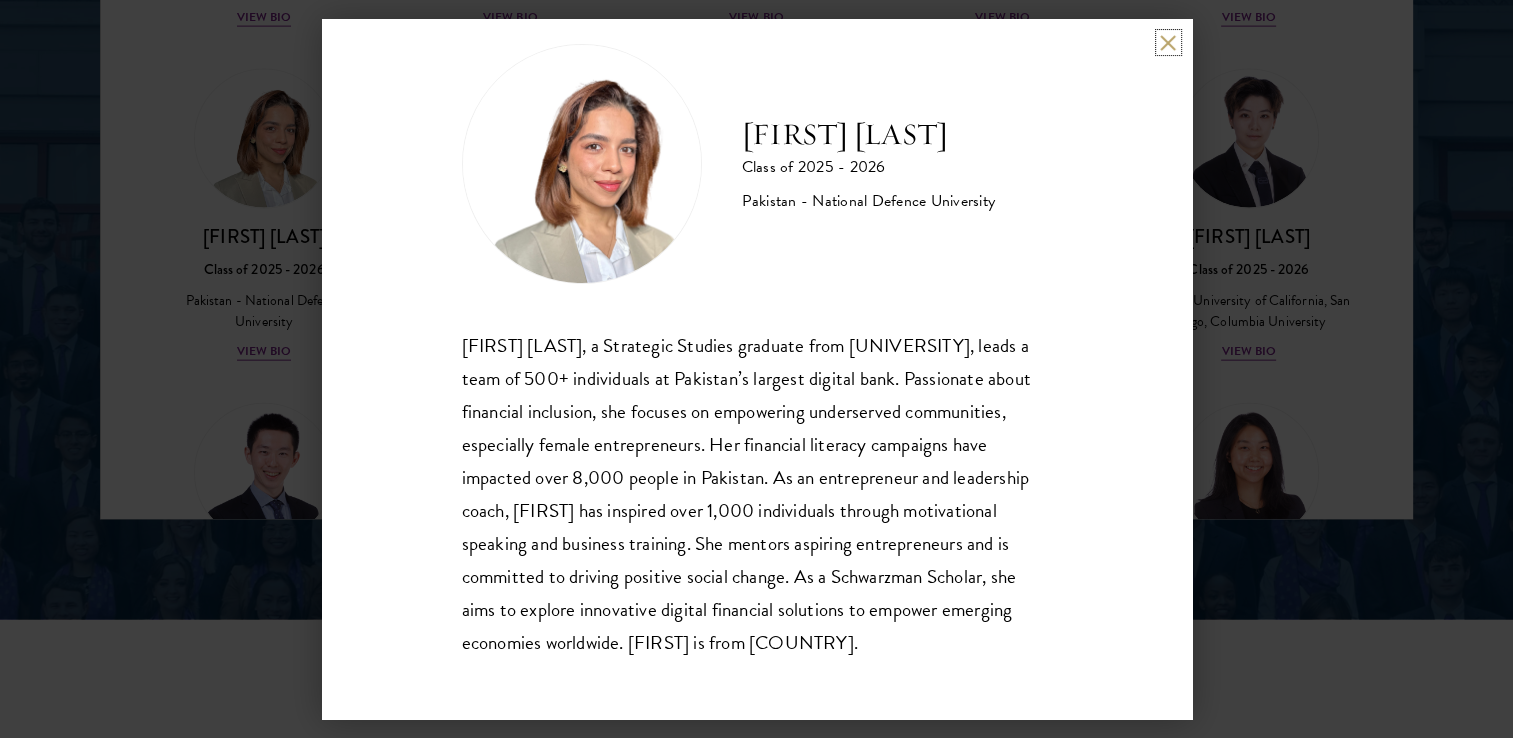 click at bounding box center [1168, 42] 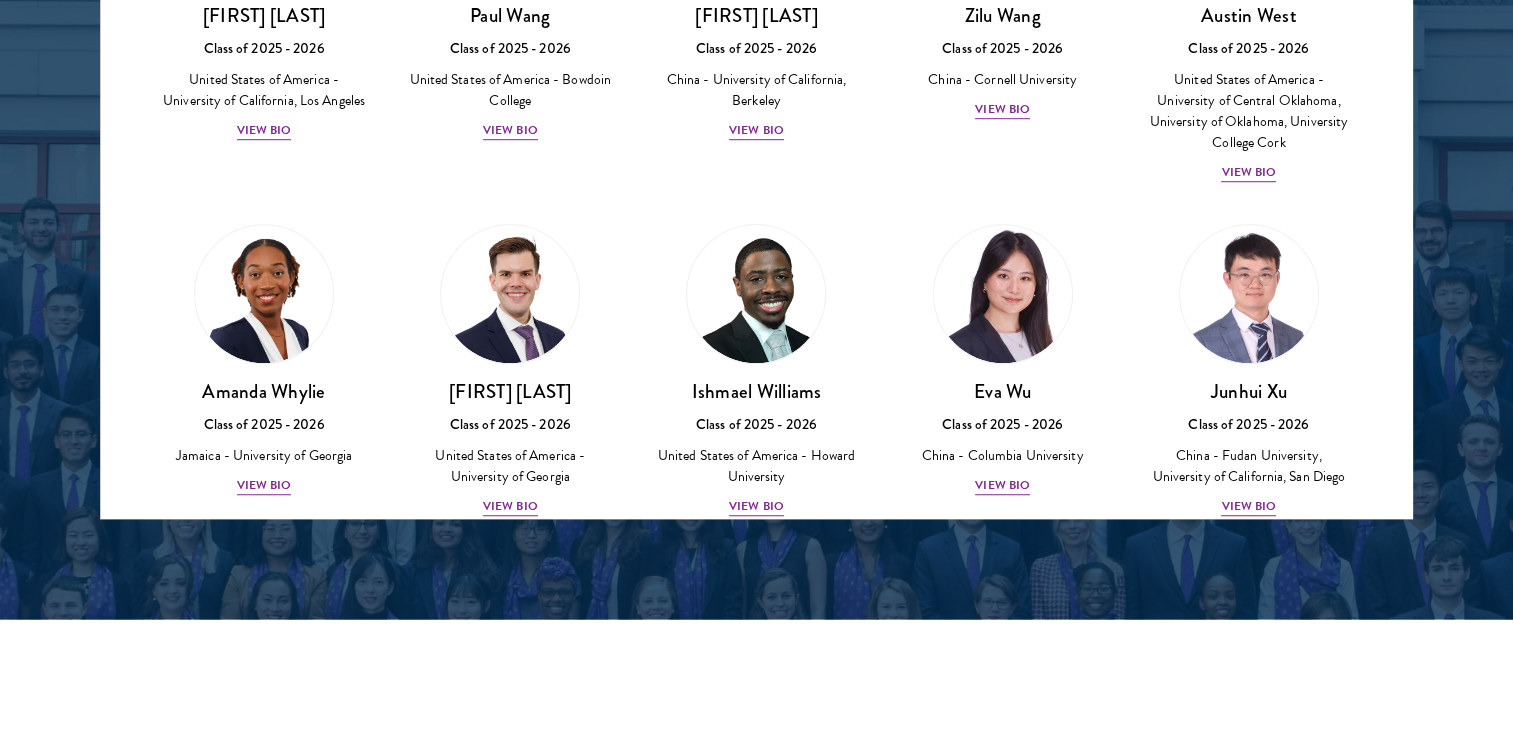 scroll, scrollTop: 9368, scrollLeft: 0, axis: vertical 